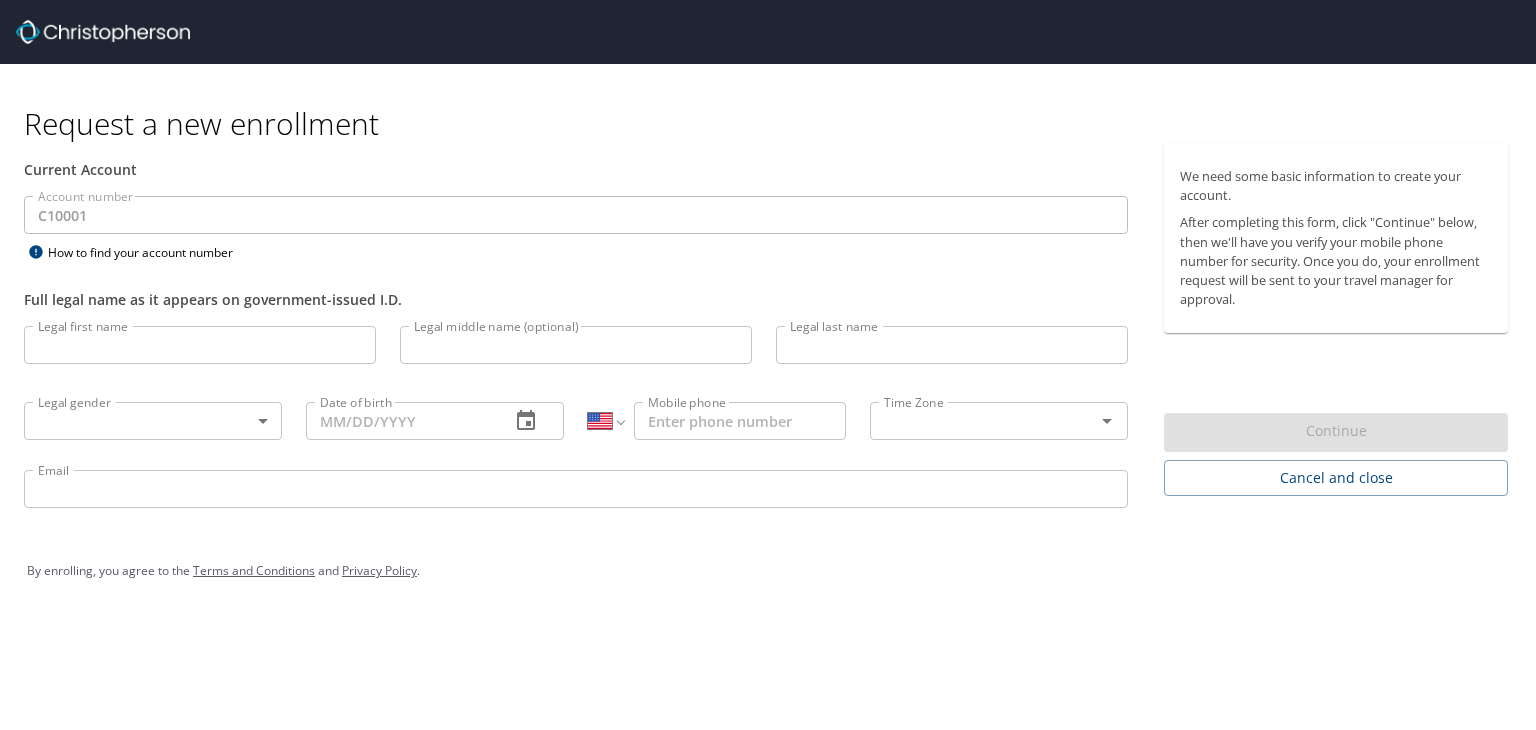 scroll, scrollTop: 0, scrollLeft: 0, axis: both 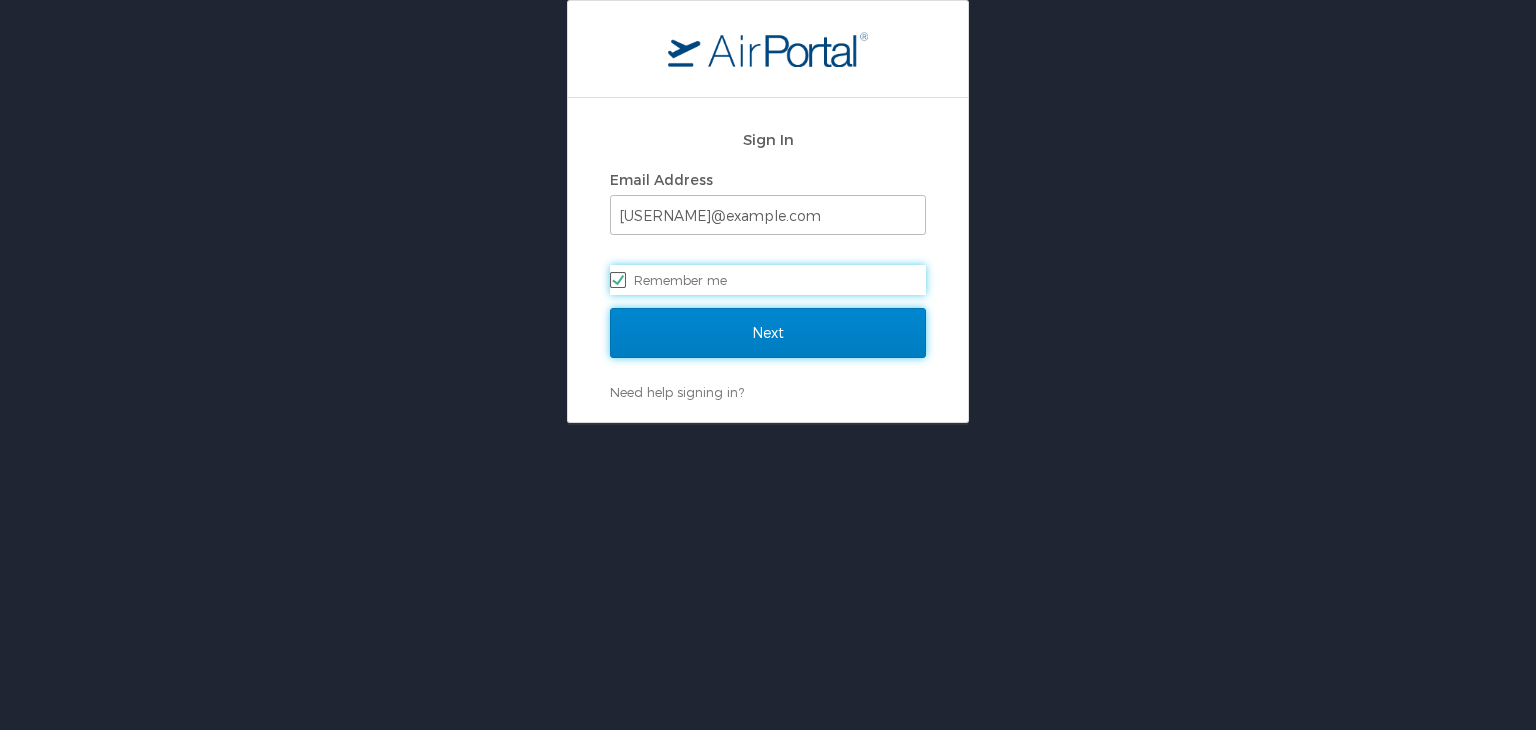 click on "Next" at bounding box center [768, 333] 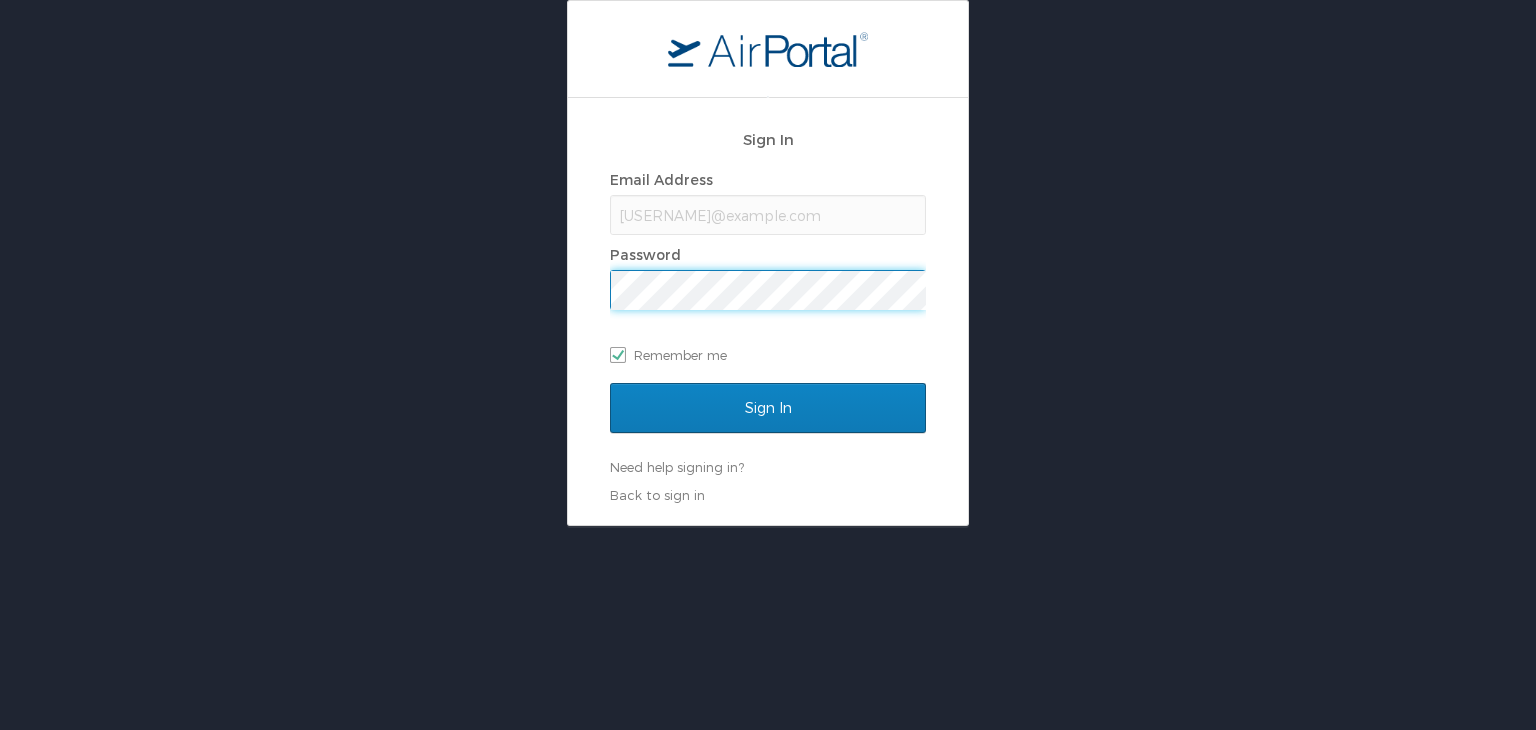 scroll, scrollTop: 0, scrollLeft: 0, axis: both 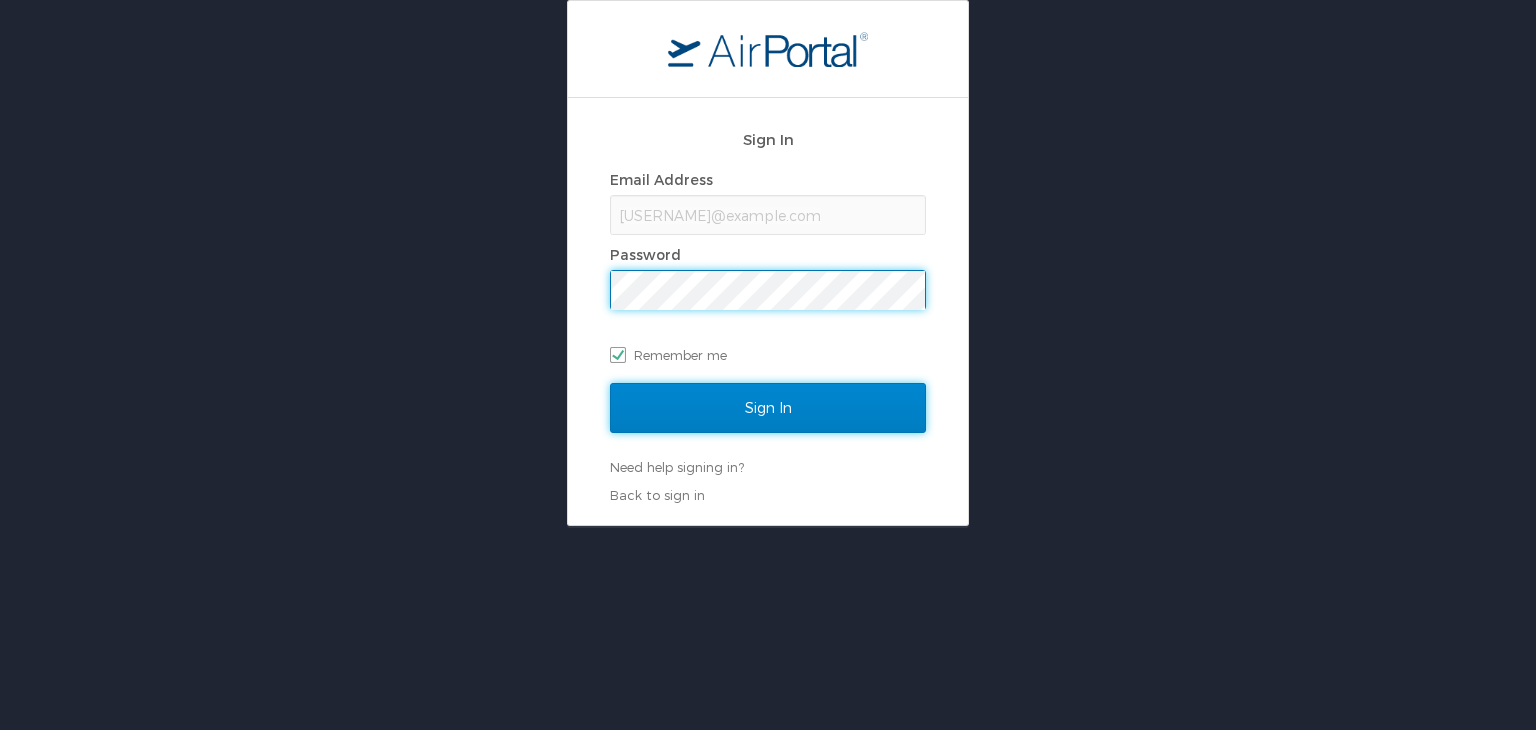 click on "Sign In" at bounding box center (768, 408) 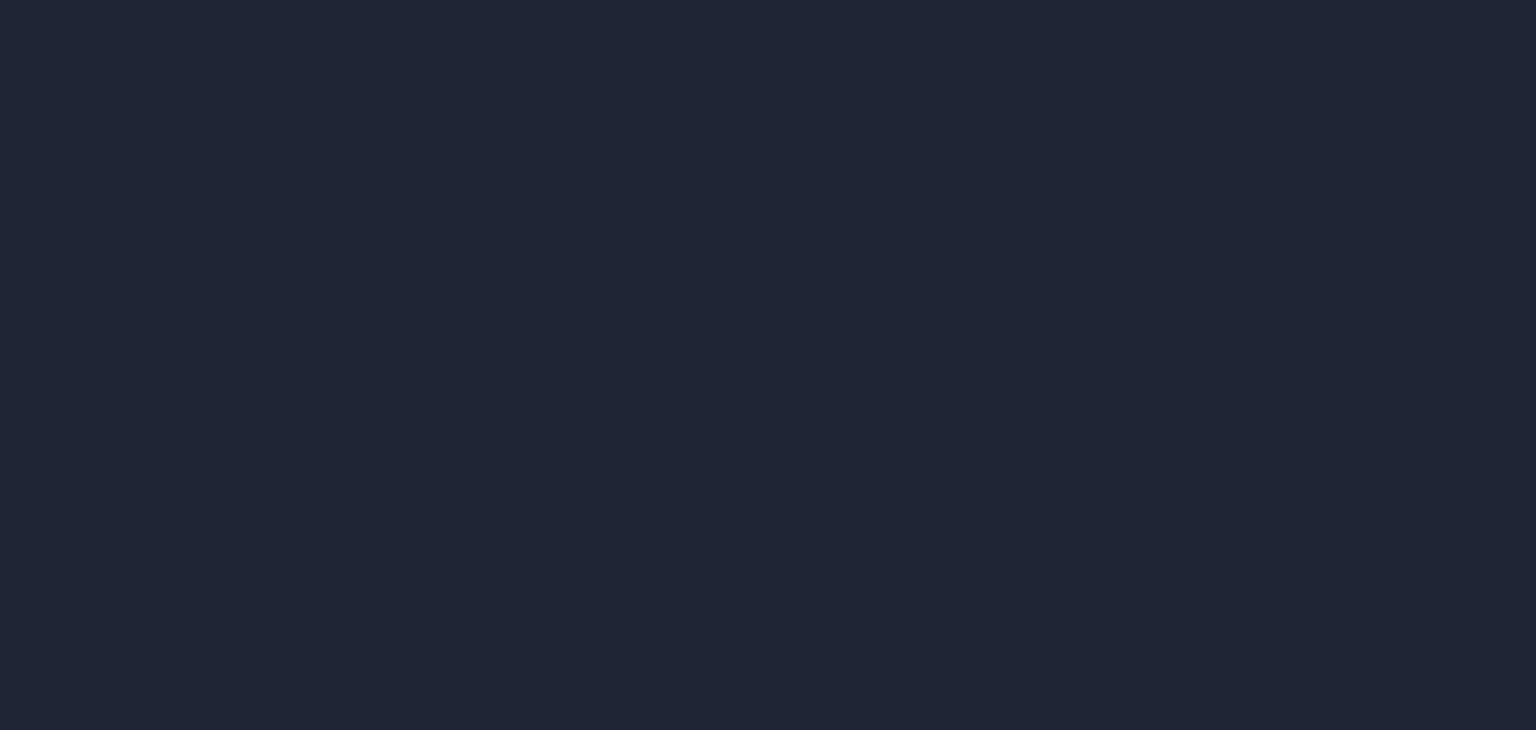 scroll, scrollTop: 0, scrollLeft: 0, axis: both 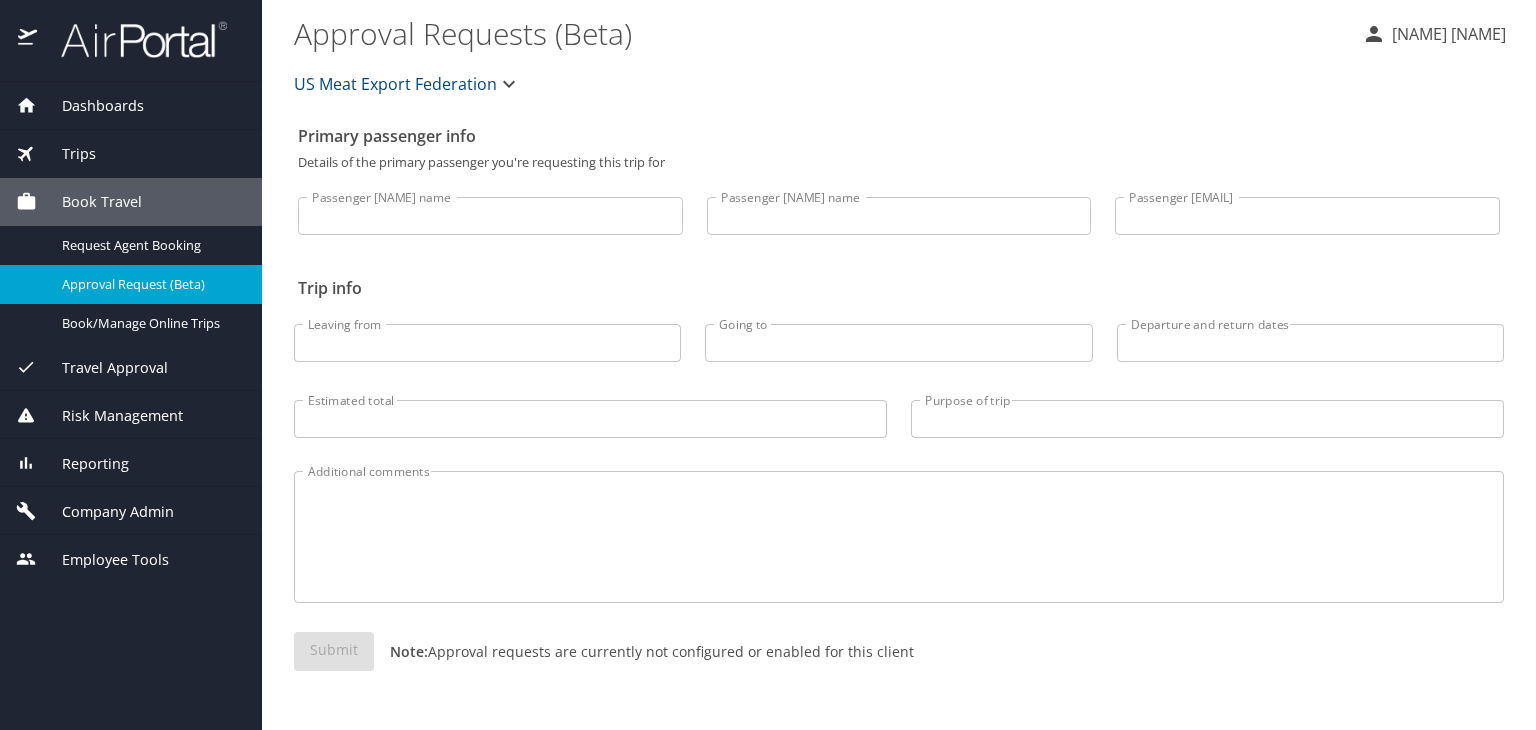 click on "Trips" at bounding box center [131, 154] 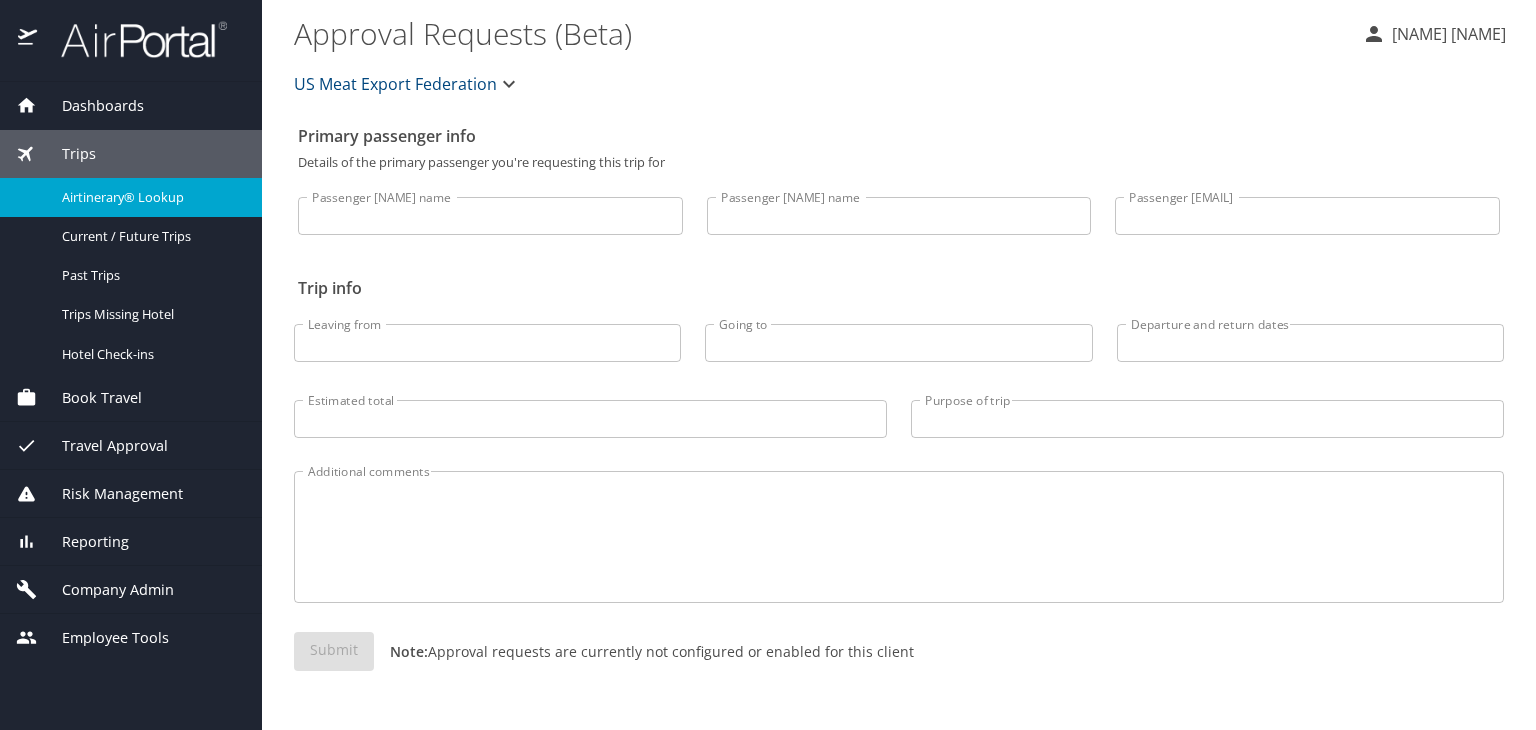 click on "Airtinerary® Lookup" at bounding box center [150, 197] 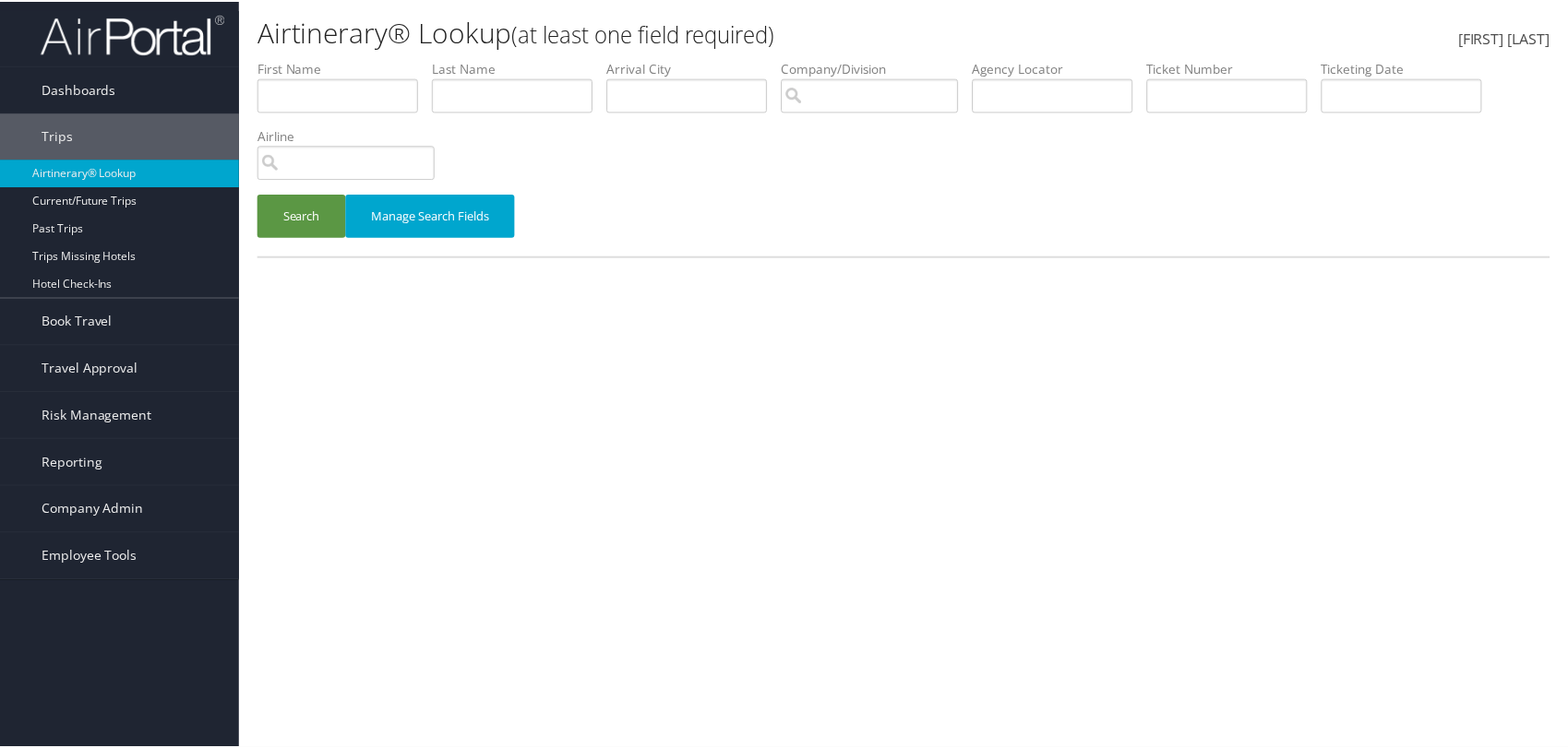 scroll, scrollTop: 0, scrollLeft: 0, axis: both 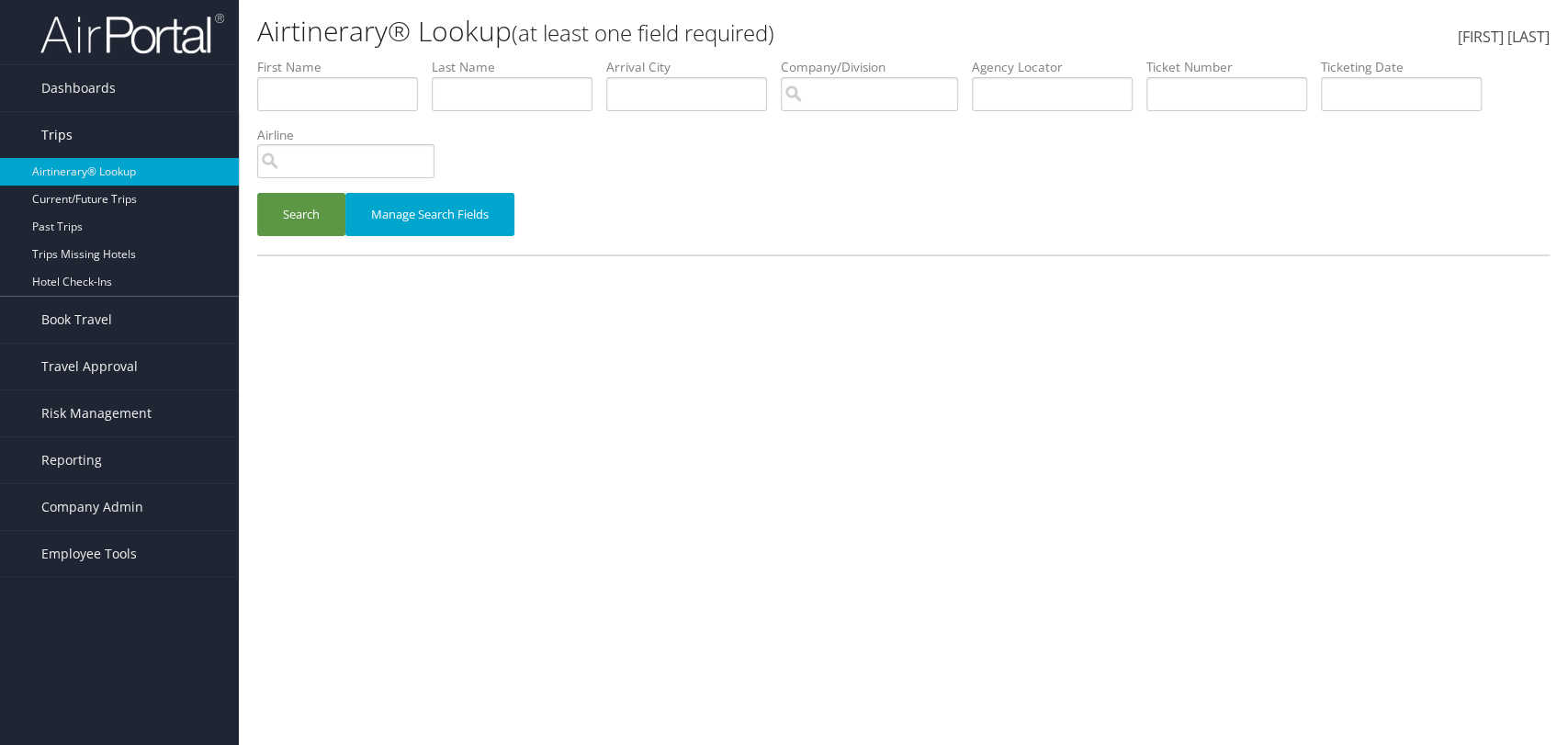 click on "Trips" at bounding box center (119, 135) 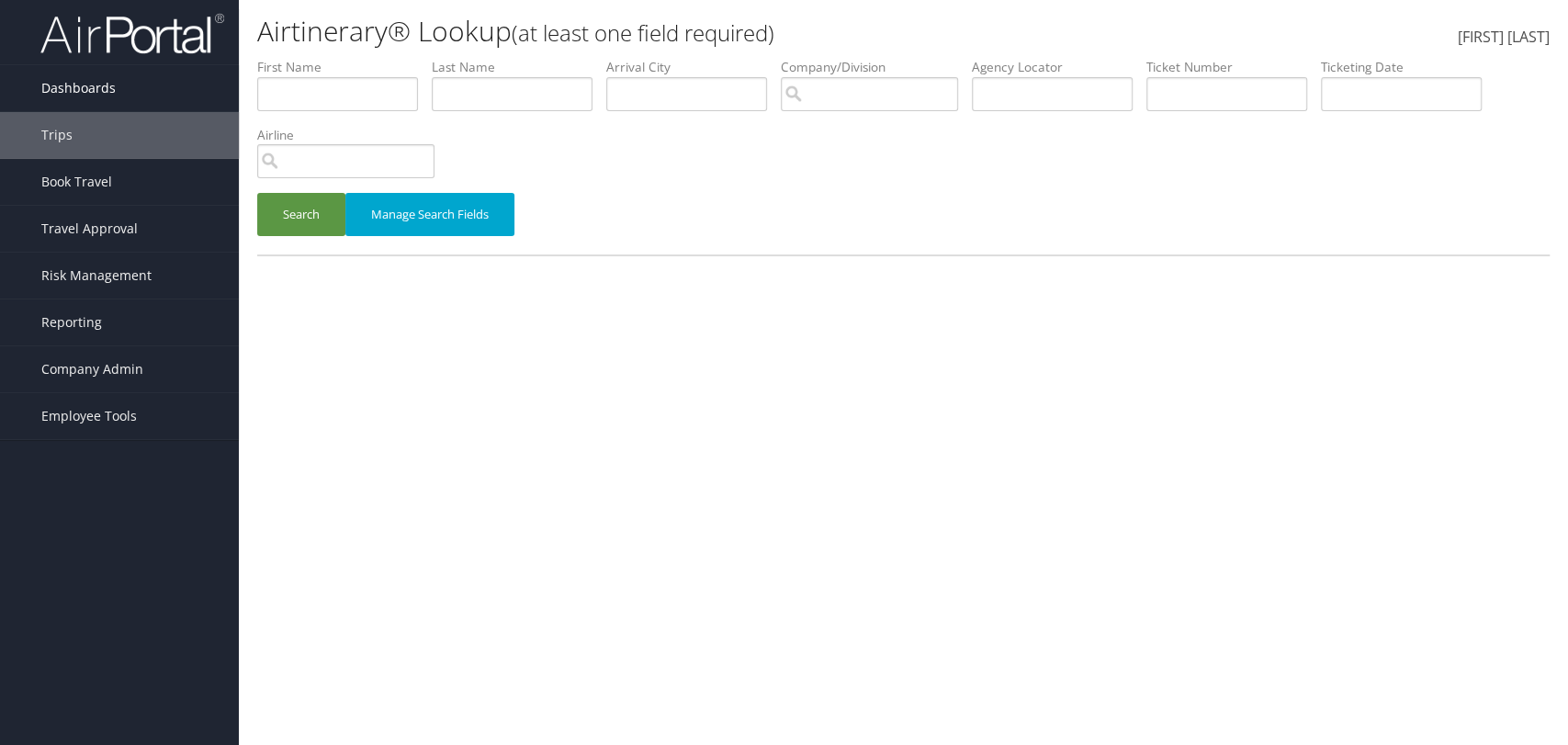 click on "Dashboards" at bounding box center (78, 88) 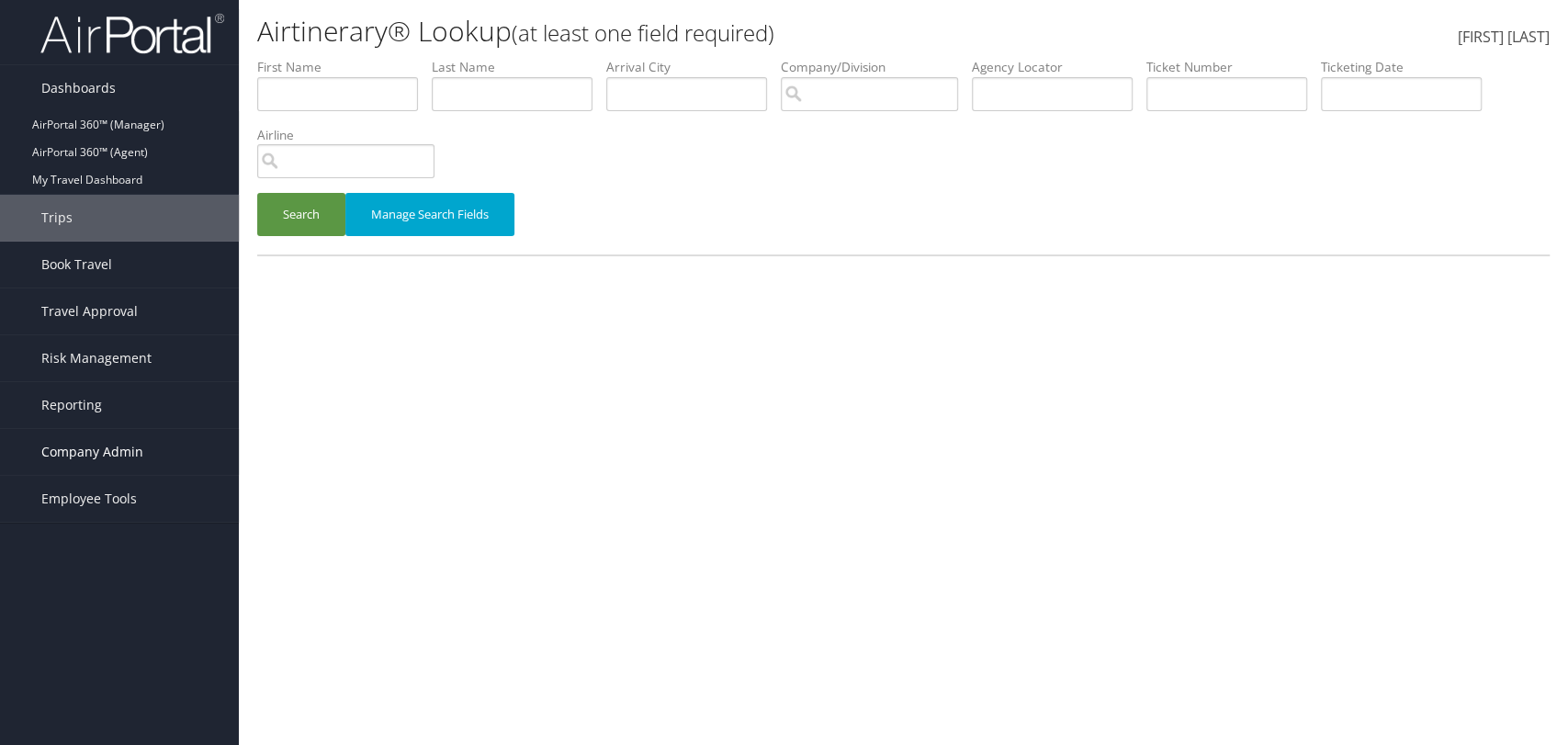 click on "Company Admin" at bounding box center [92, 452] 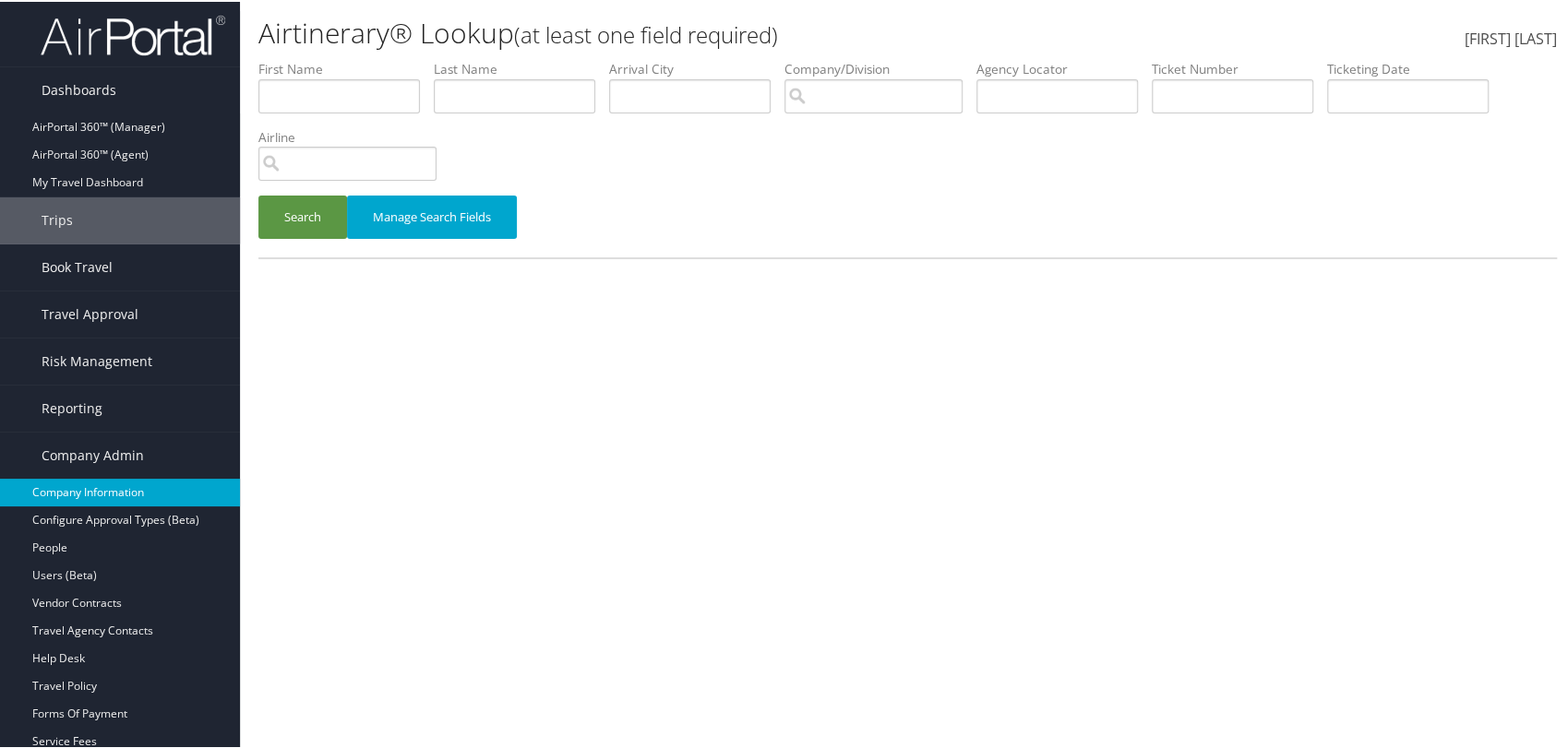 click on "Company Information" at bounding box center (120, 491) 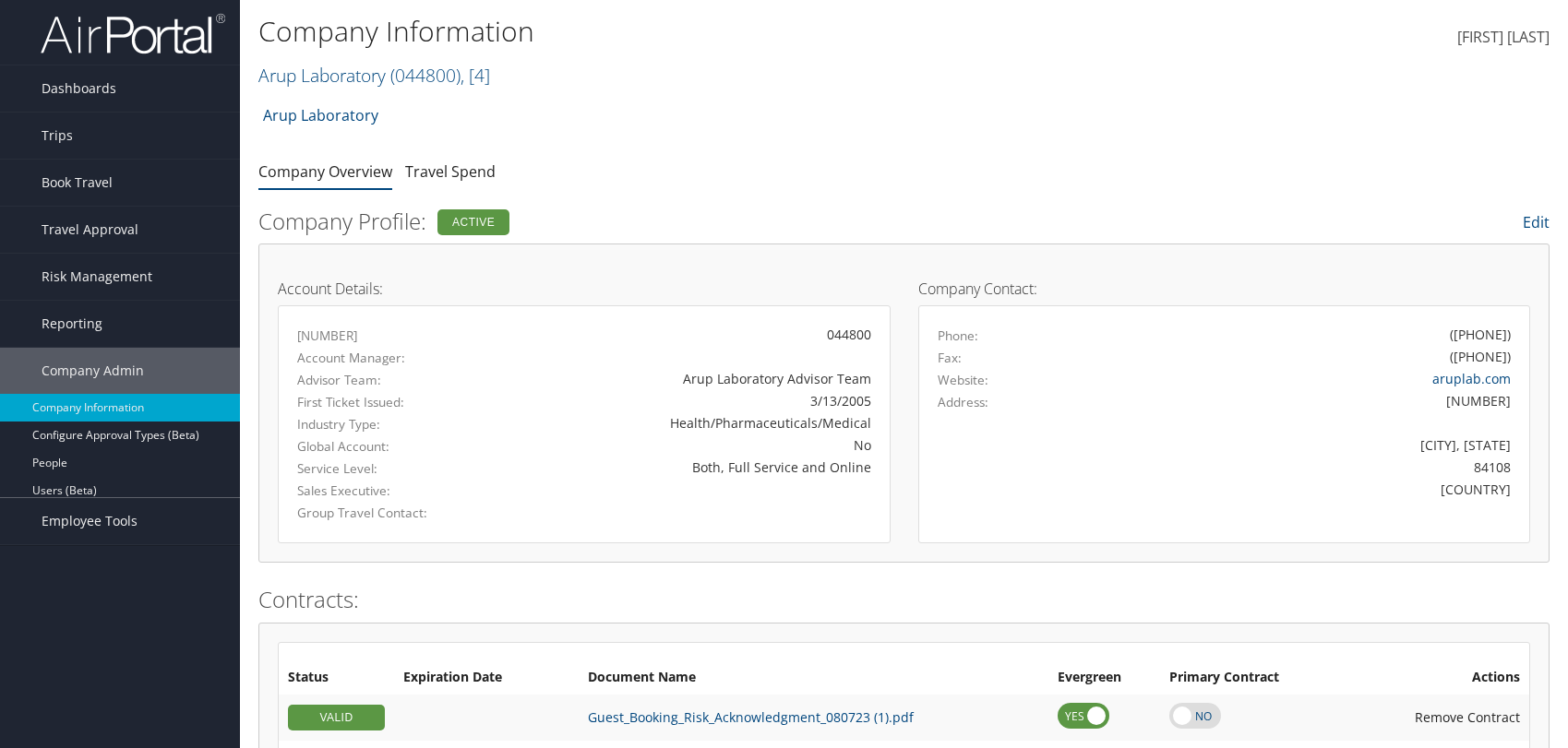 scroll, scrollTop: 0, scrollLeft: 0, axis: both 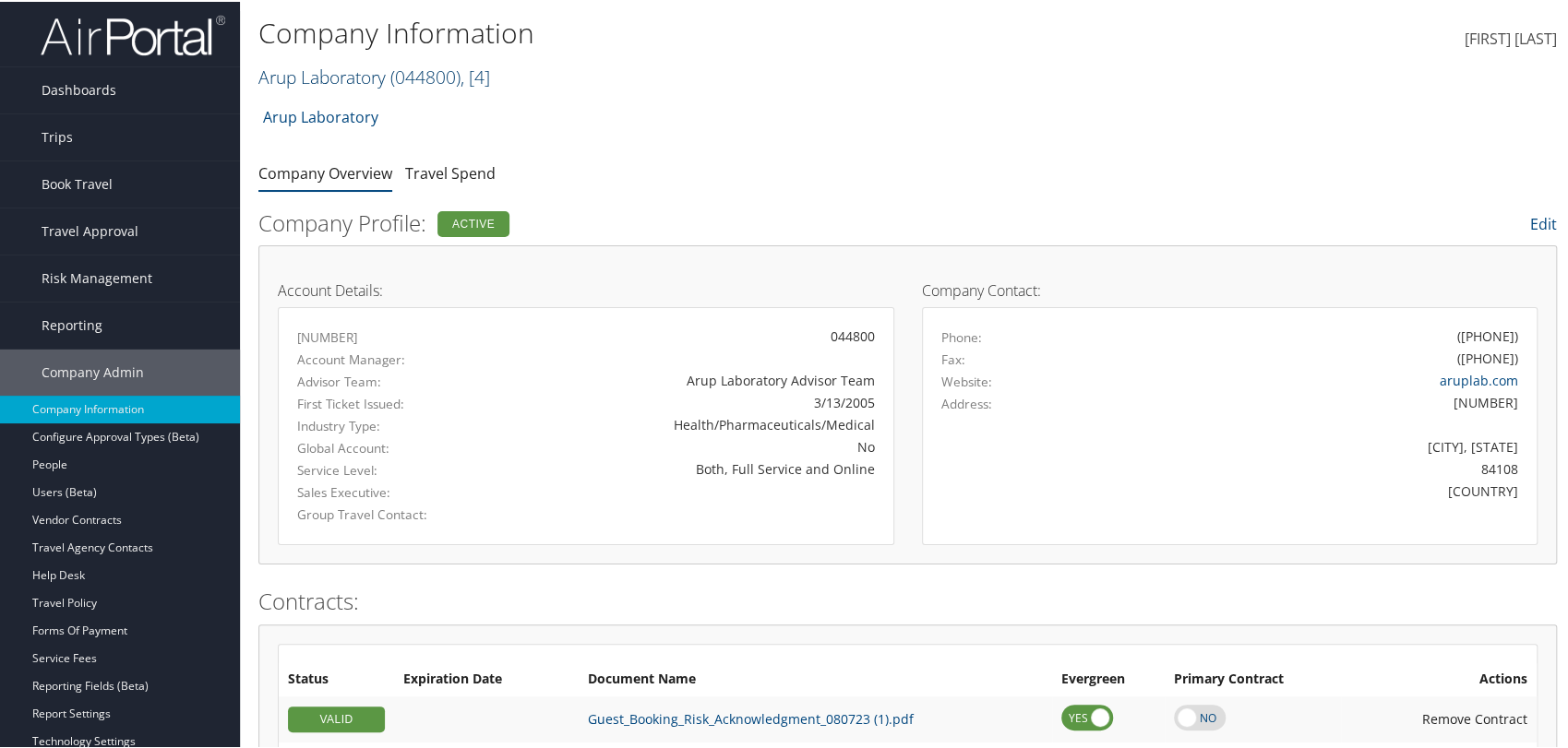 click at bounding box center [490, 75] 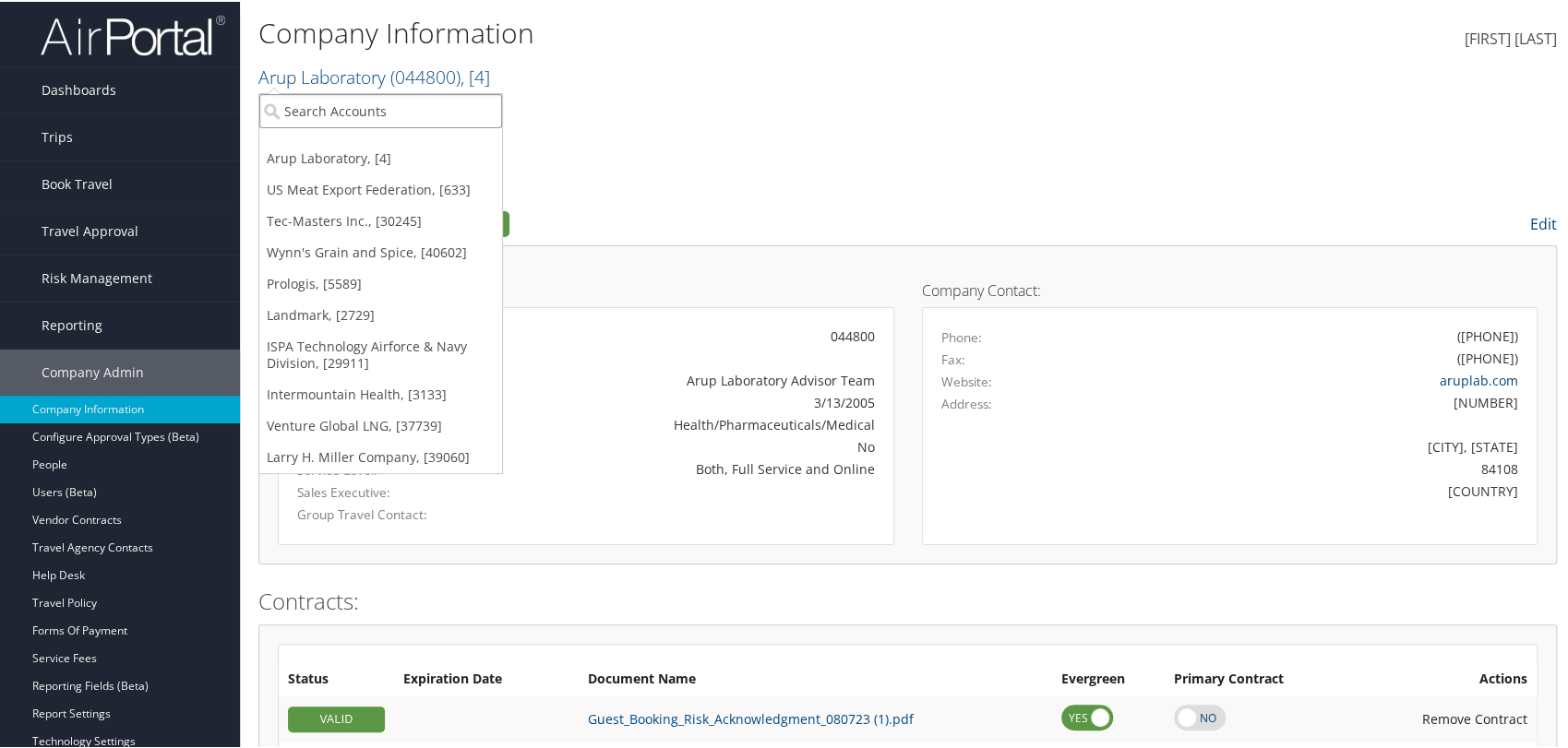 click at bounding box center [380, 109] 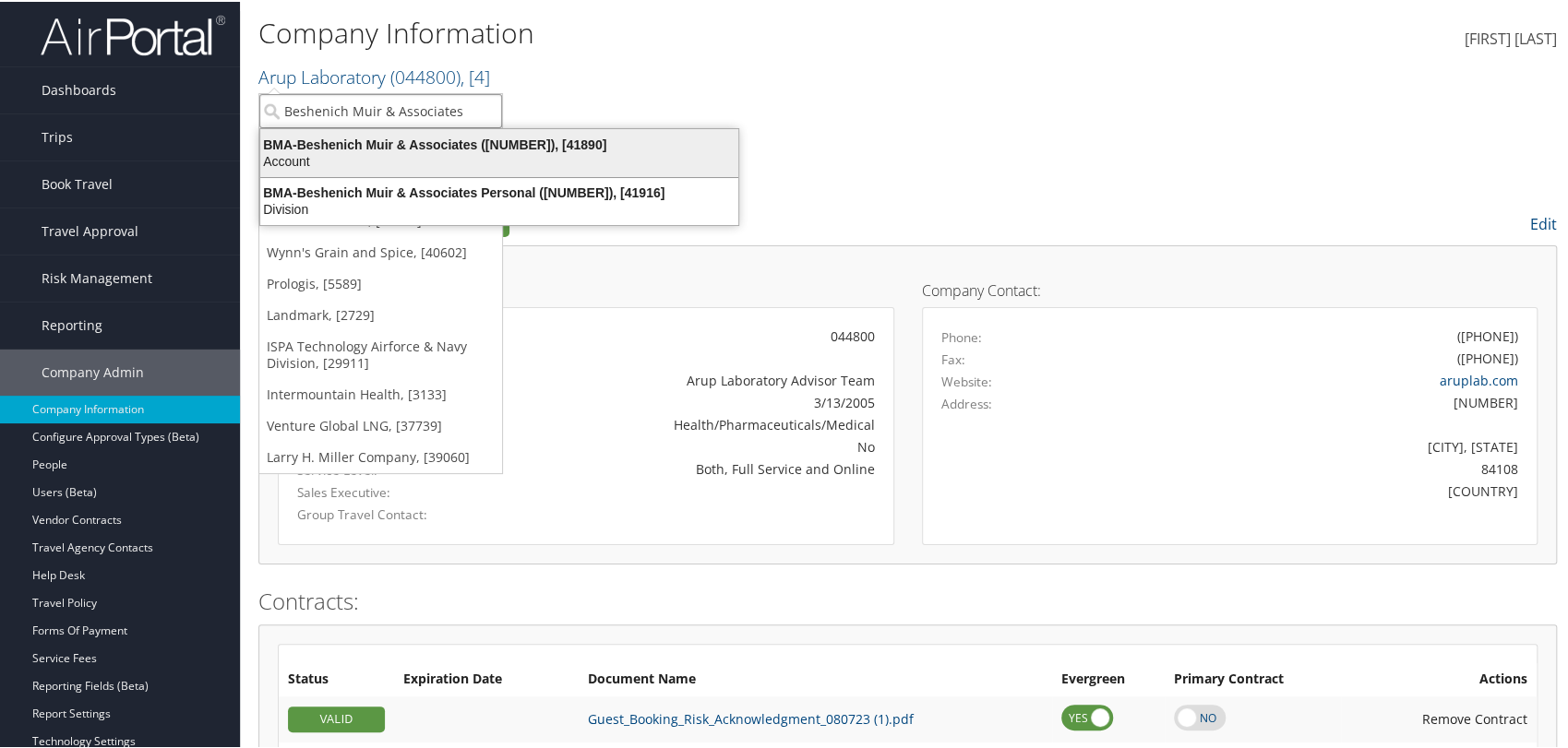 click on "BMA-Beshenich Muir & Associates (301779), [41890]" at bounding box center (499, 143) 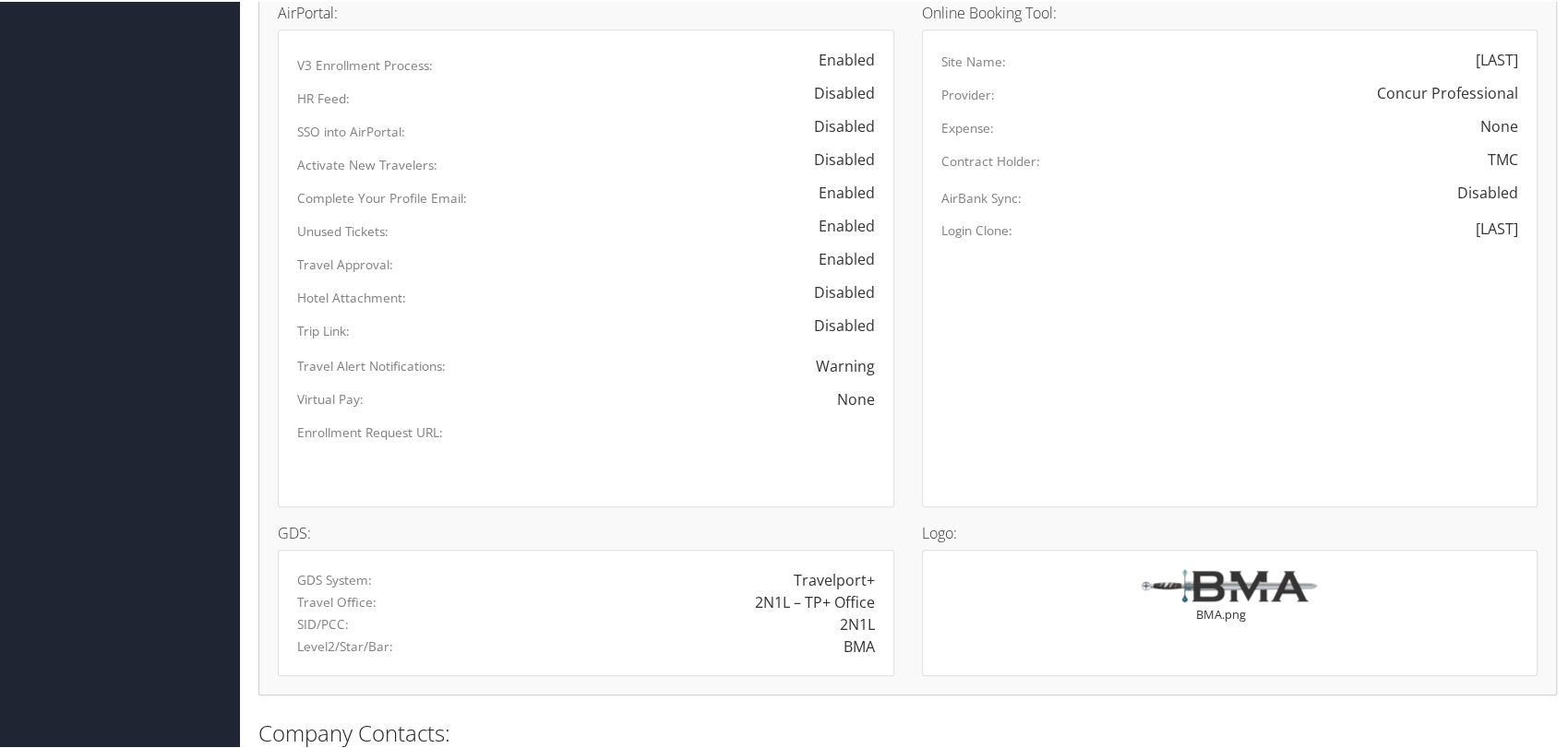 scroll, scrollTop: 1199, scrollLeft: 0, axis: vertical 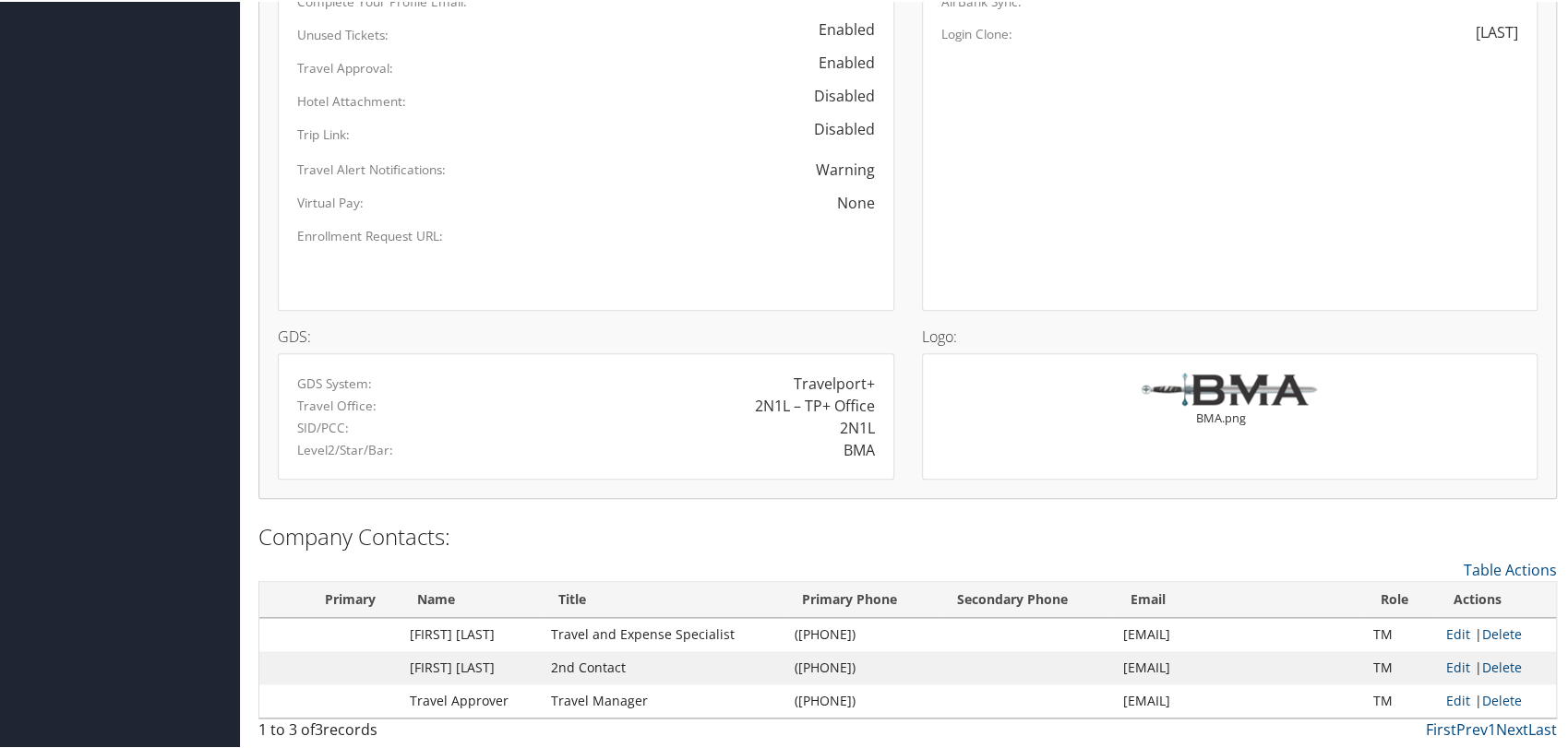 click on "BMA" at bounding box center (834, 382) 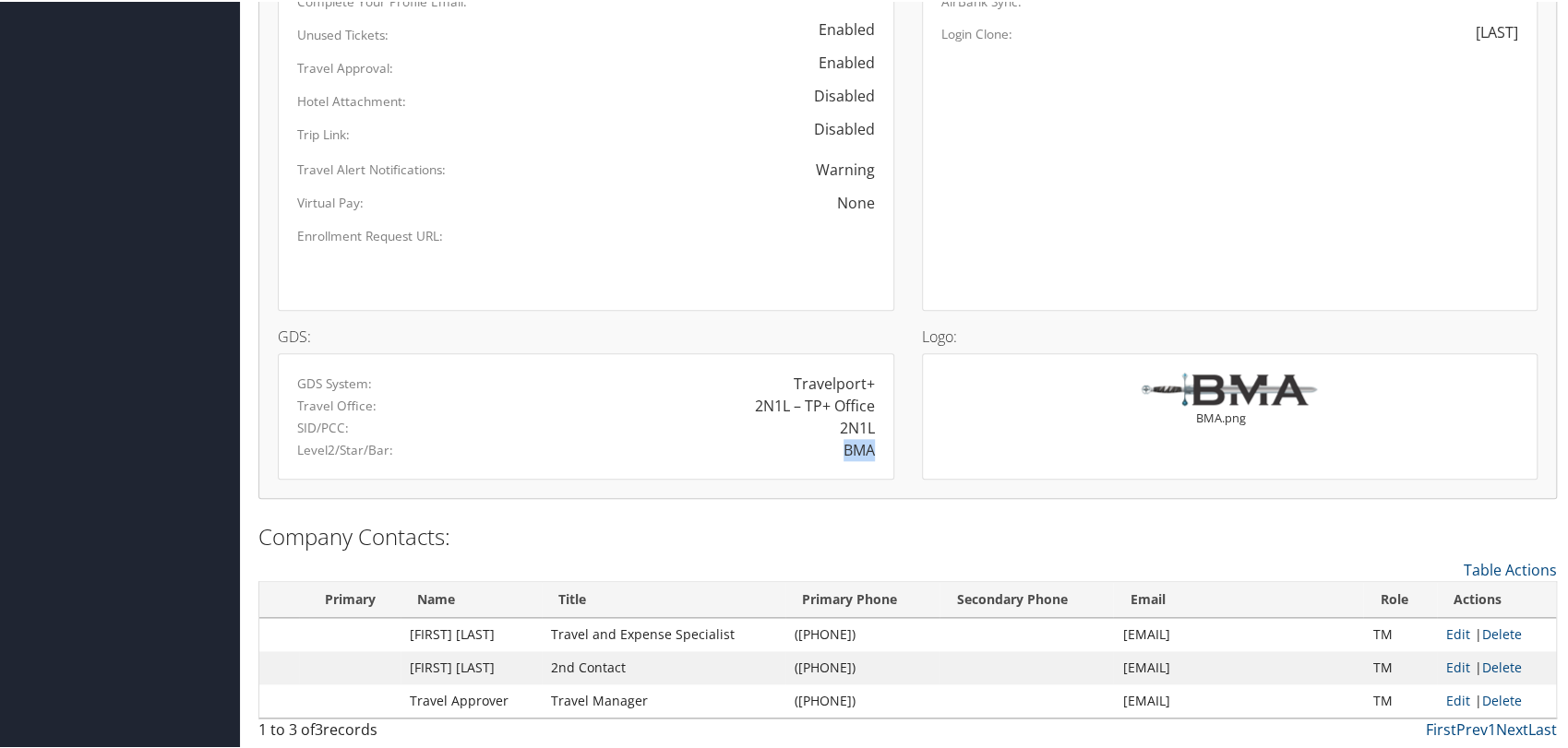 click on "BMA" at bounding box center (834, 382) 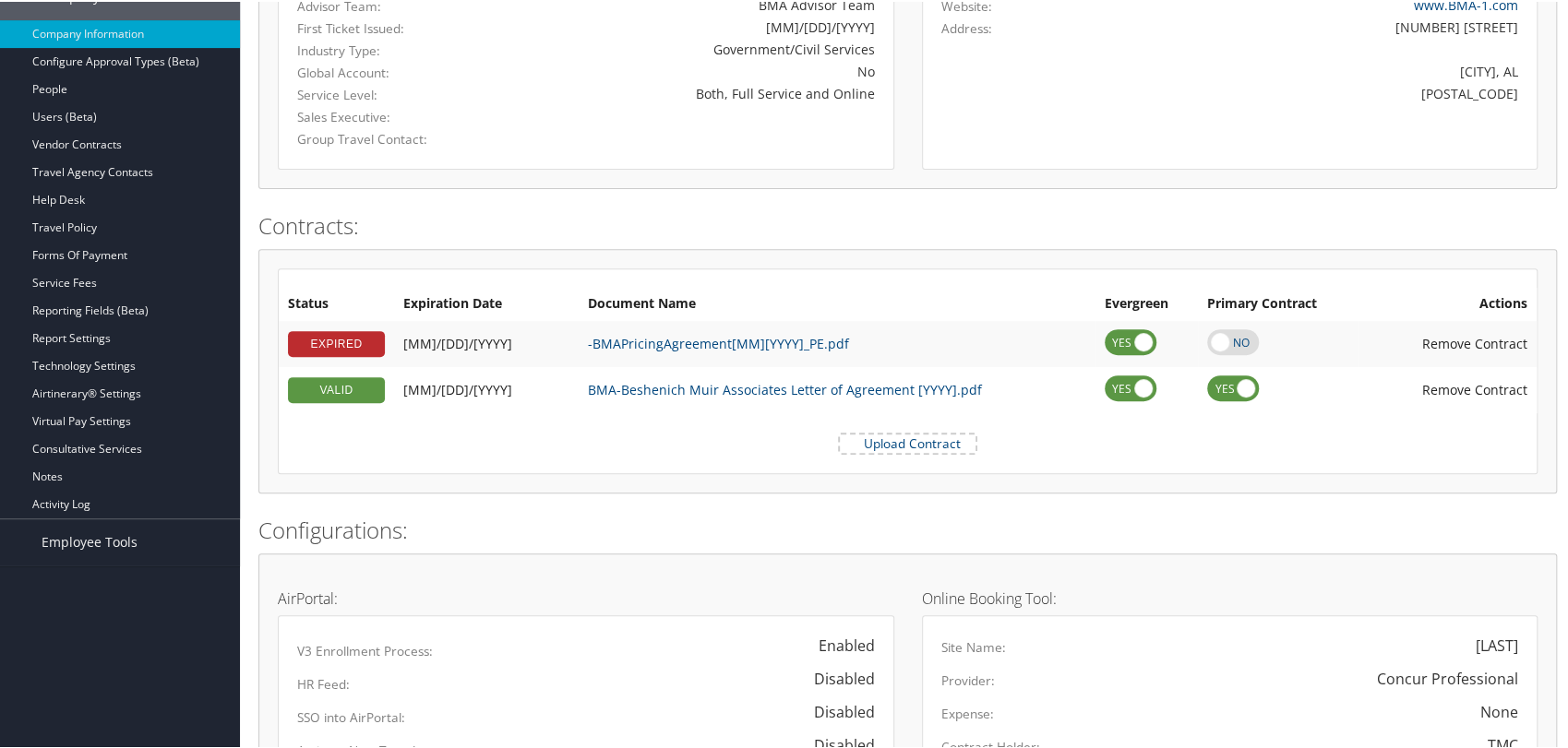 scroll, scrollTop: 0, scrollLeft: 0, axis: both 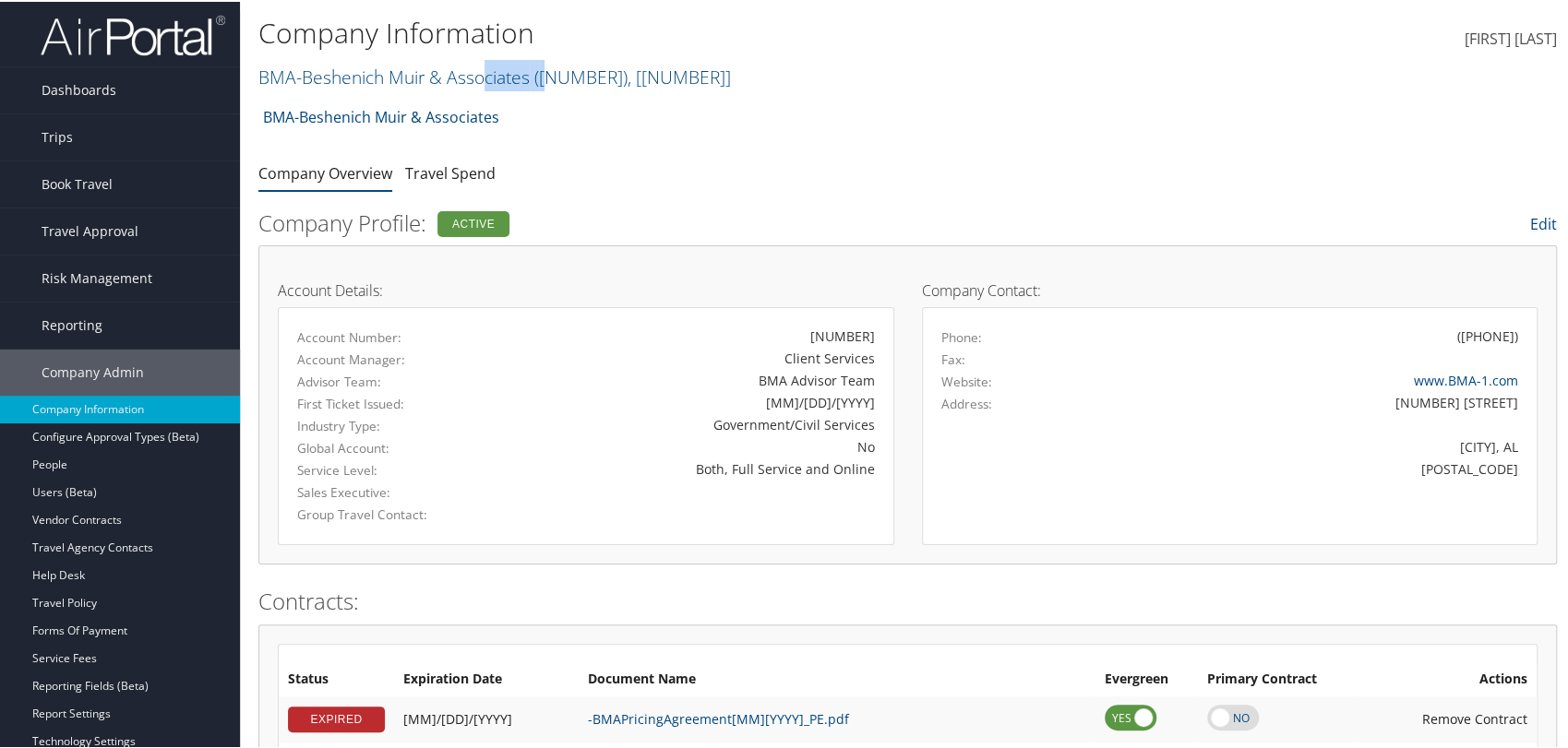 click on "Company Information
BMA-Beshenich Muir & Associates   ( 301779 )  , [ 41890 ]    BMA-Beshenich Muir & Associates     Arup Laboratory     US Meat Export Federation     Tec-Masters Inc.     Wynn's Grain and Spice     Prologis     Landmark     ISPA Technology Airforce & Navy Division     Intermountain Health     Venture Global LNG
BMA-Beshenich Muir & Associates, [41890]
Arup Laboratory, [4]
US Meat Export Federation, [633]
Tec-Masters Inc., [30245]
Wynn's Grain and Spice, [40602]
Prologis, [5589]
Landmark, [2729]
ISPA Technology Airforce & Navy Division, [29911]
Intermountain Health, [3133]
Venture Global LNG, [37739]" at bounding box center (691, 51) 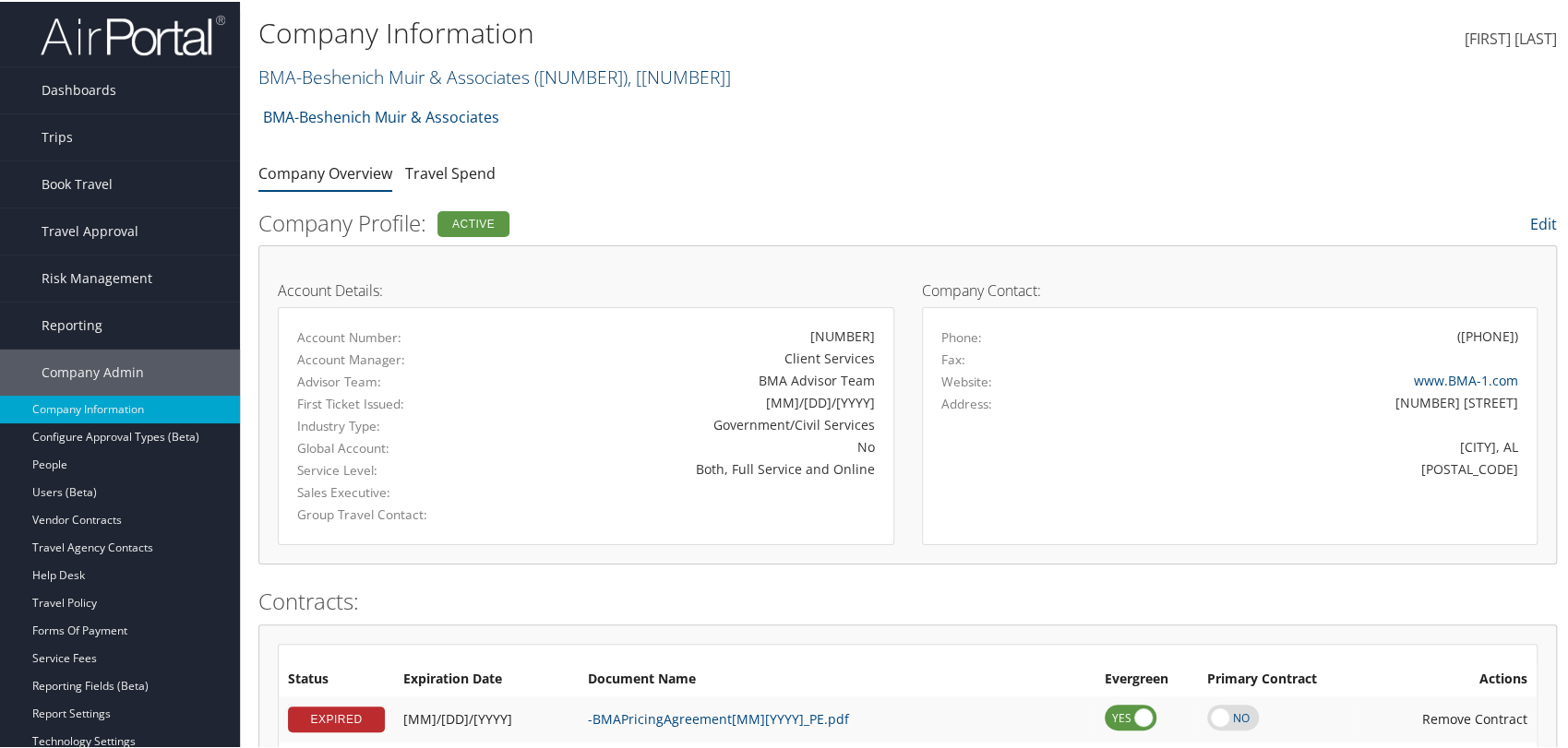 click at bounding box center (731, 75) 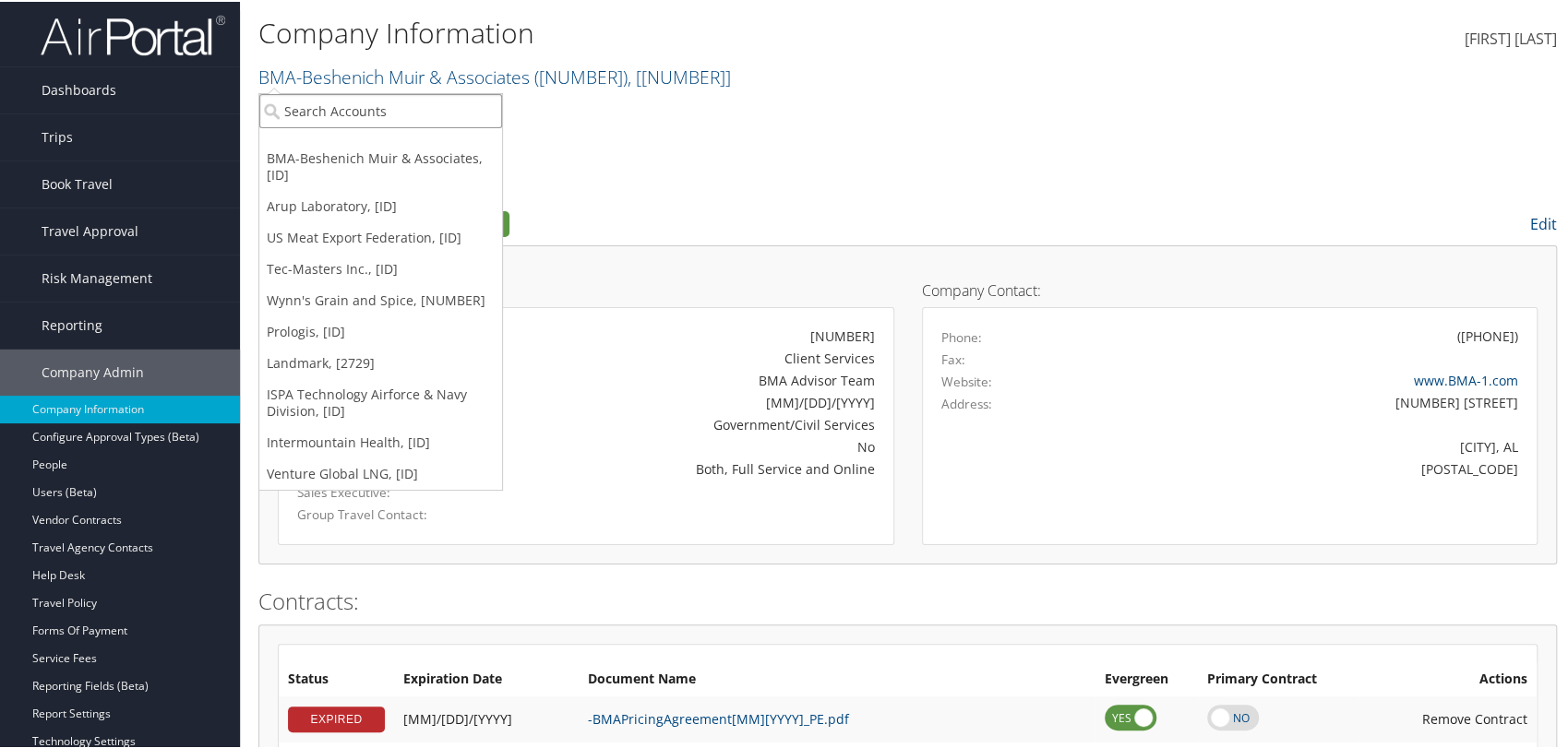 click at bounding box center (380, 109) 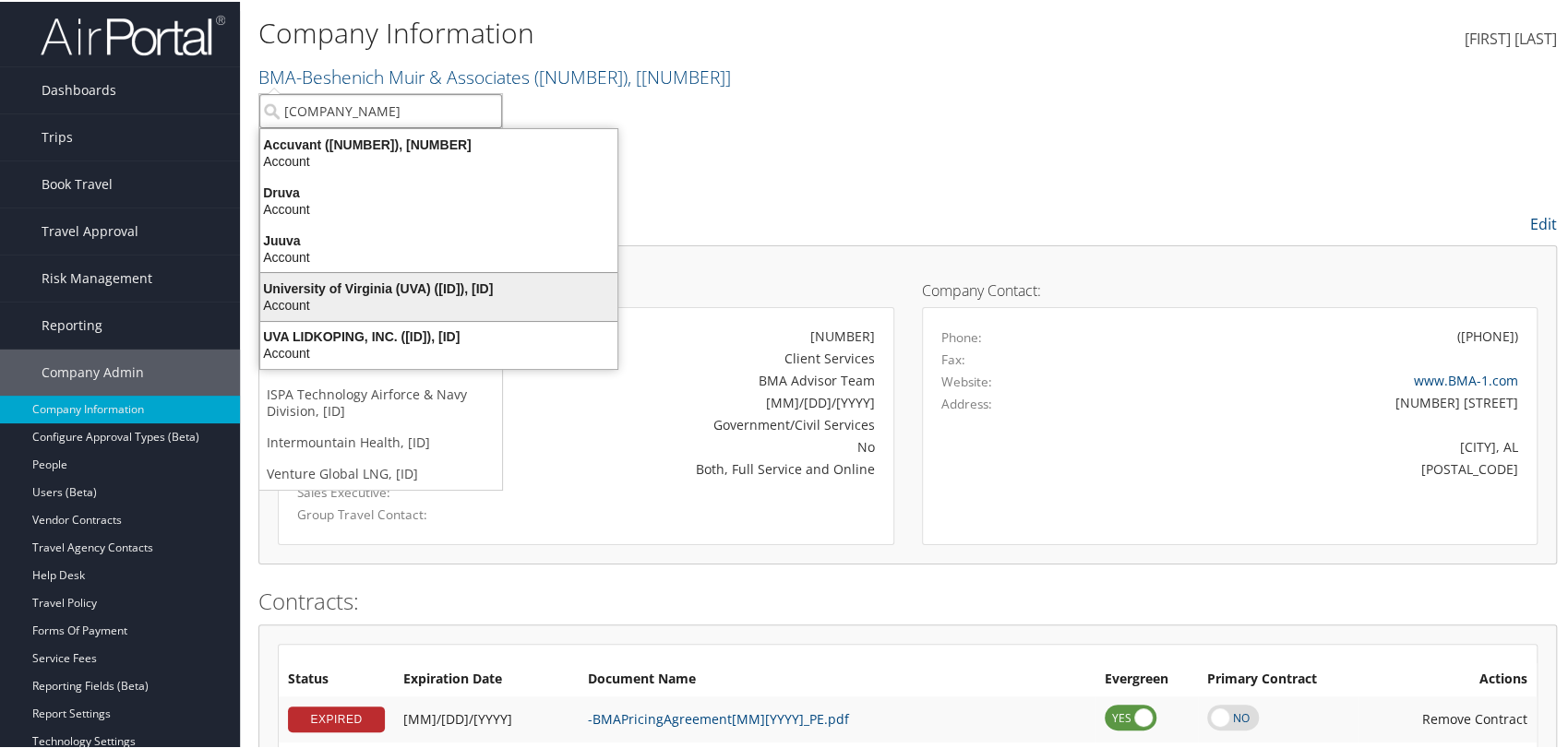 click on "University of Virginia (UVA) (301062), [16863]" at bounding box center [438, 287] 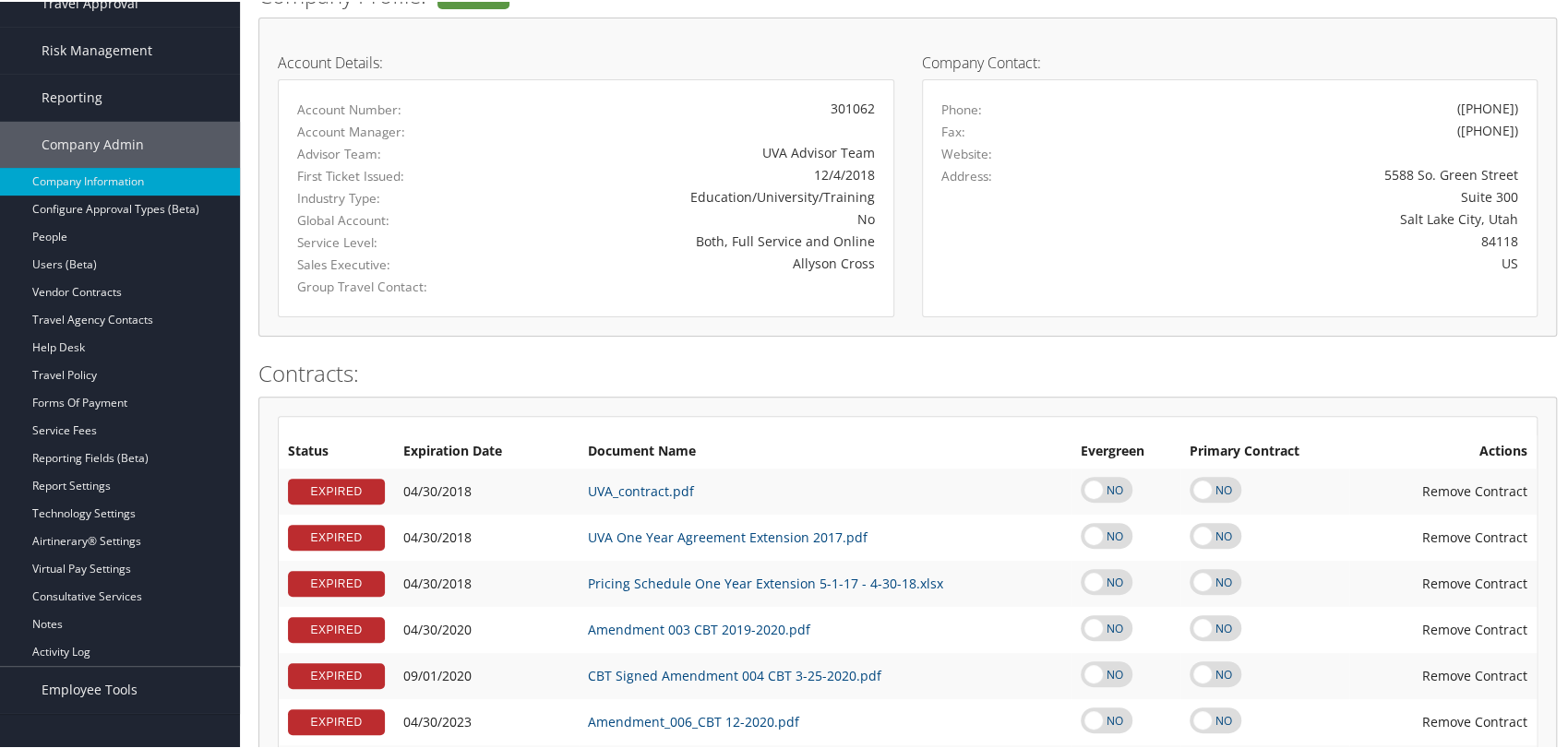 scroll, scrollTop: 251, scrollLeft: 0, axis: vertical 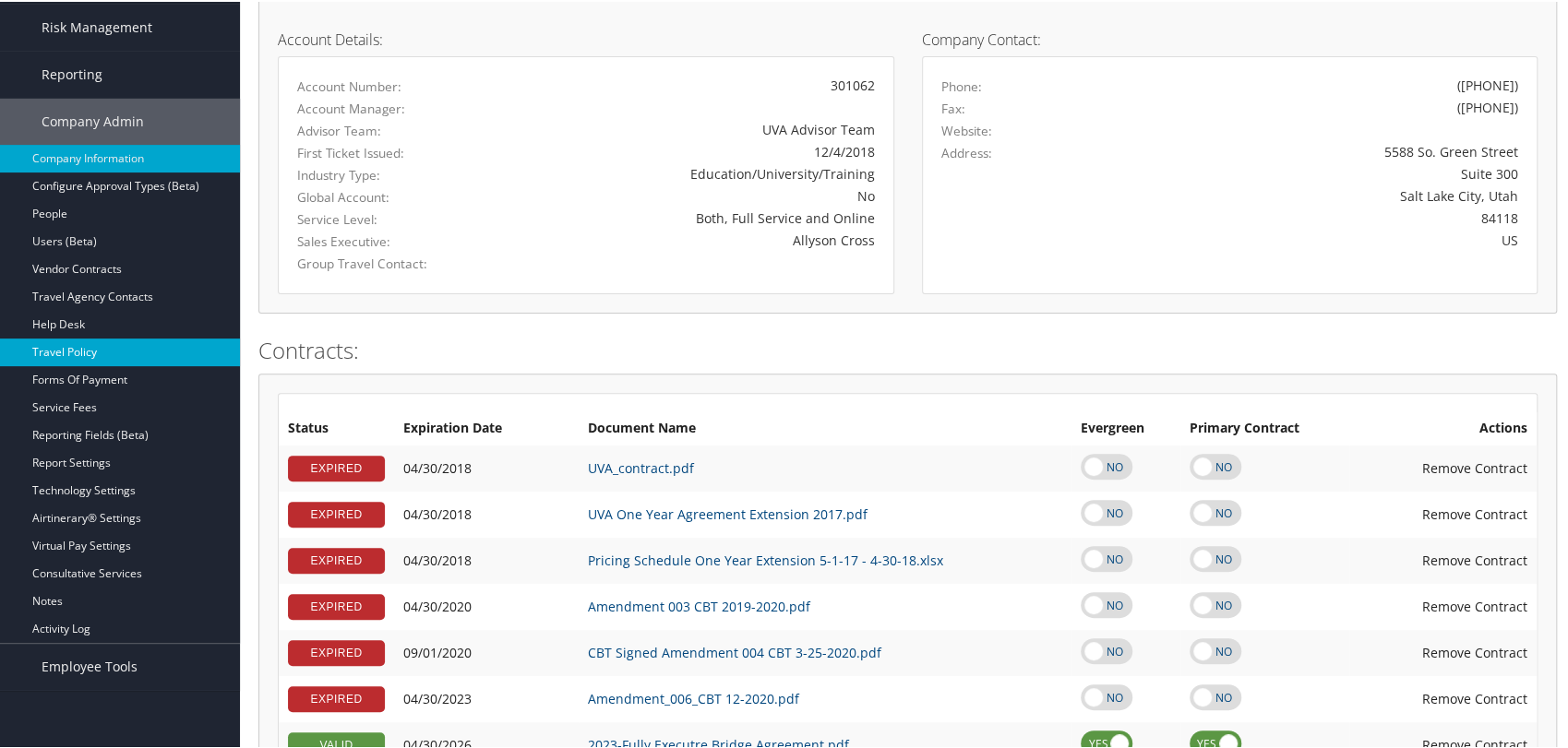 click on "Travel Policy" at bounding box center [120, 350] 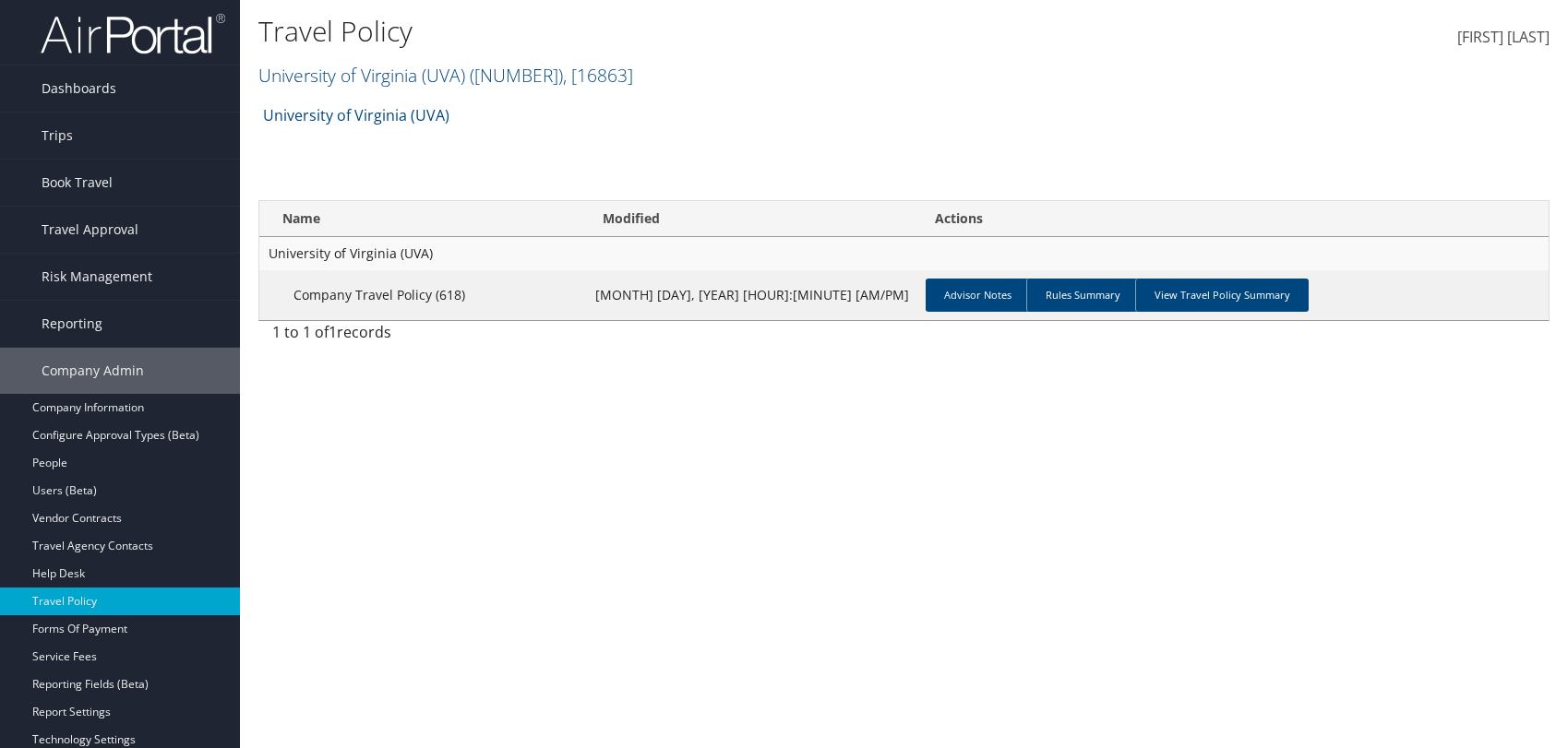 scroll, scrollTop: 0, scrollLeft: 0, axis: both 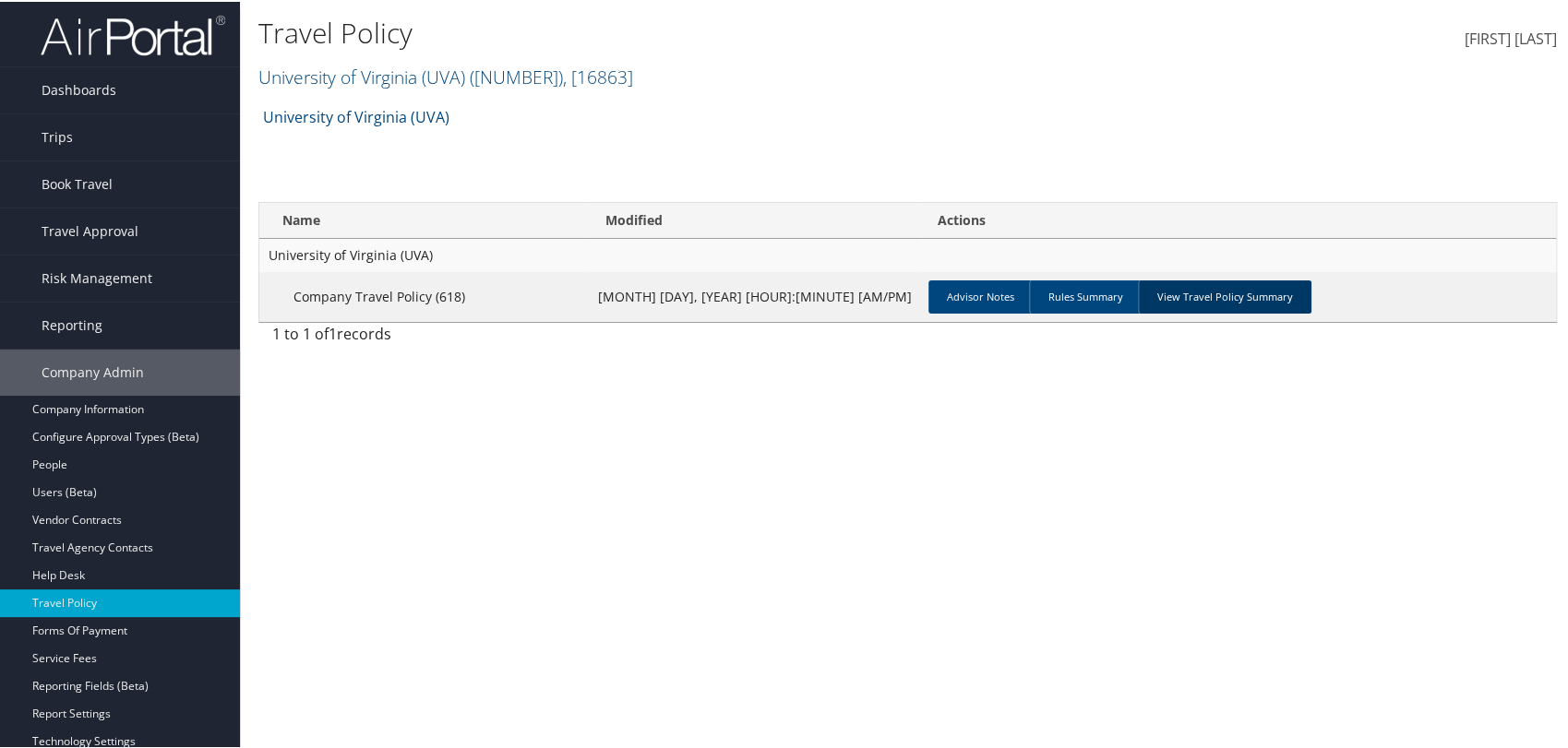 click on "View Travel Policy Summary" at bounding box center [1225, 295] 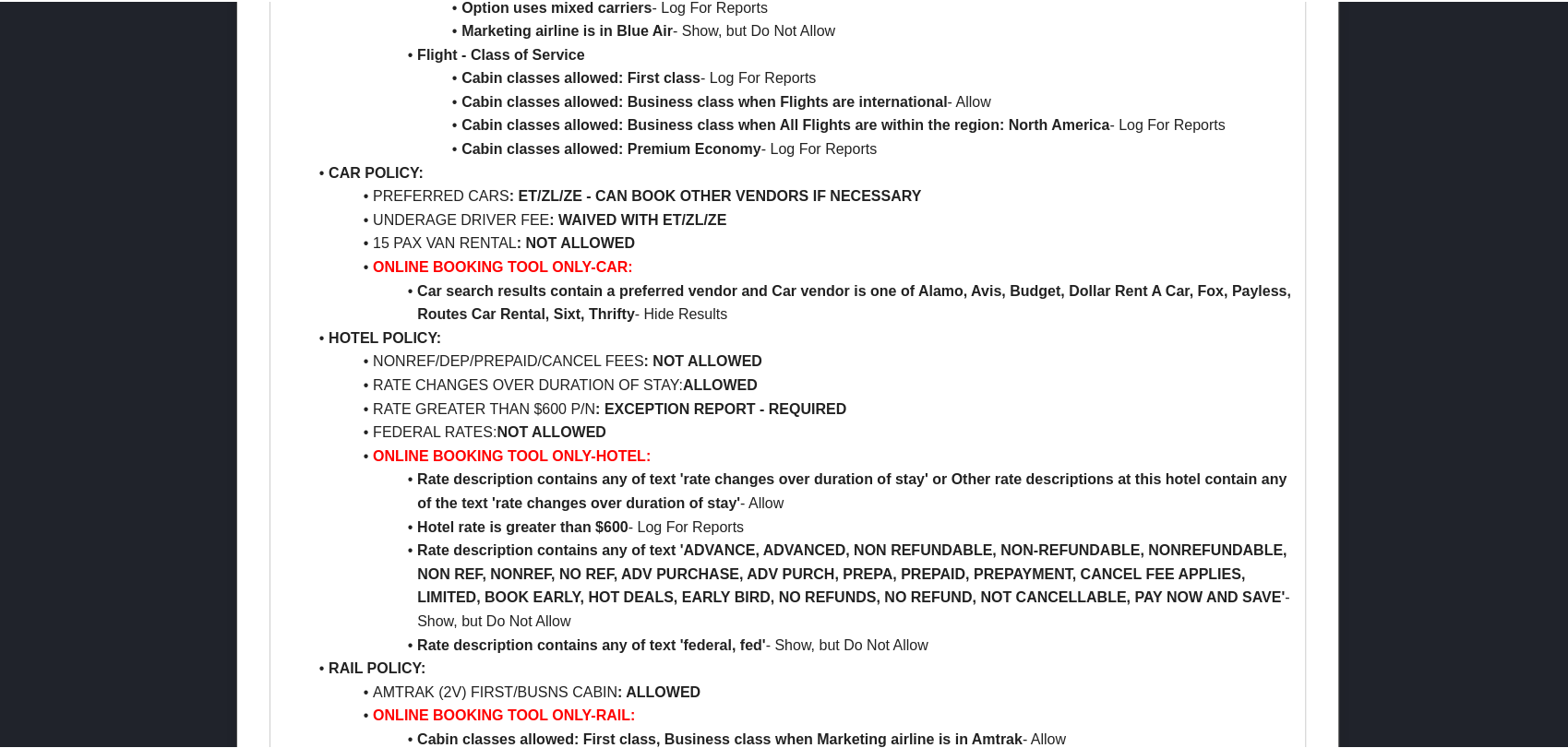 scroll, scrollTop: 1332, scrollLeft: 0, axis: vertical 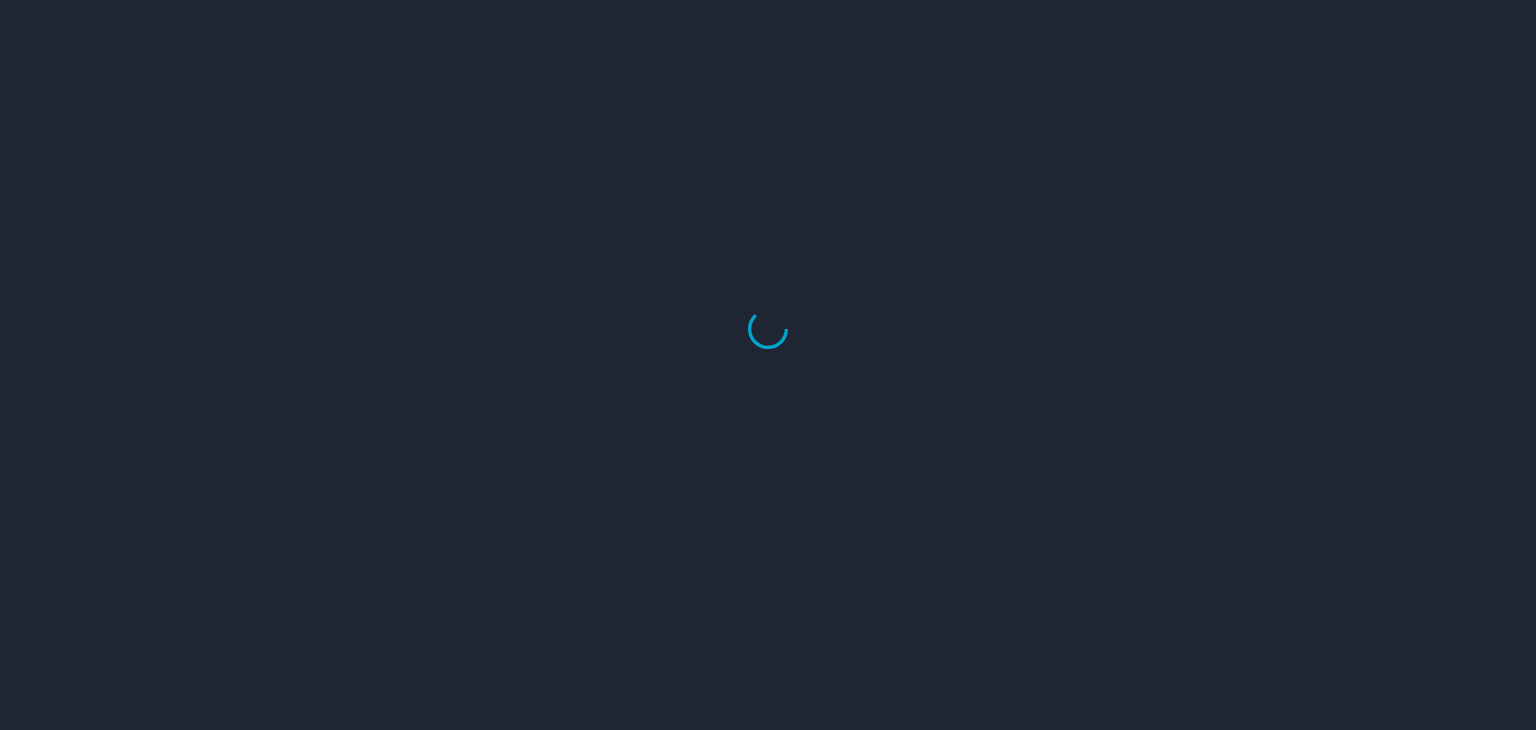 click at bounding box center (768, 328) 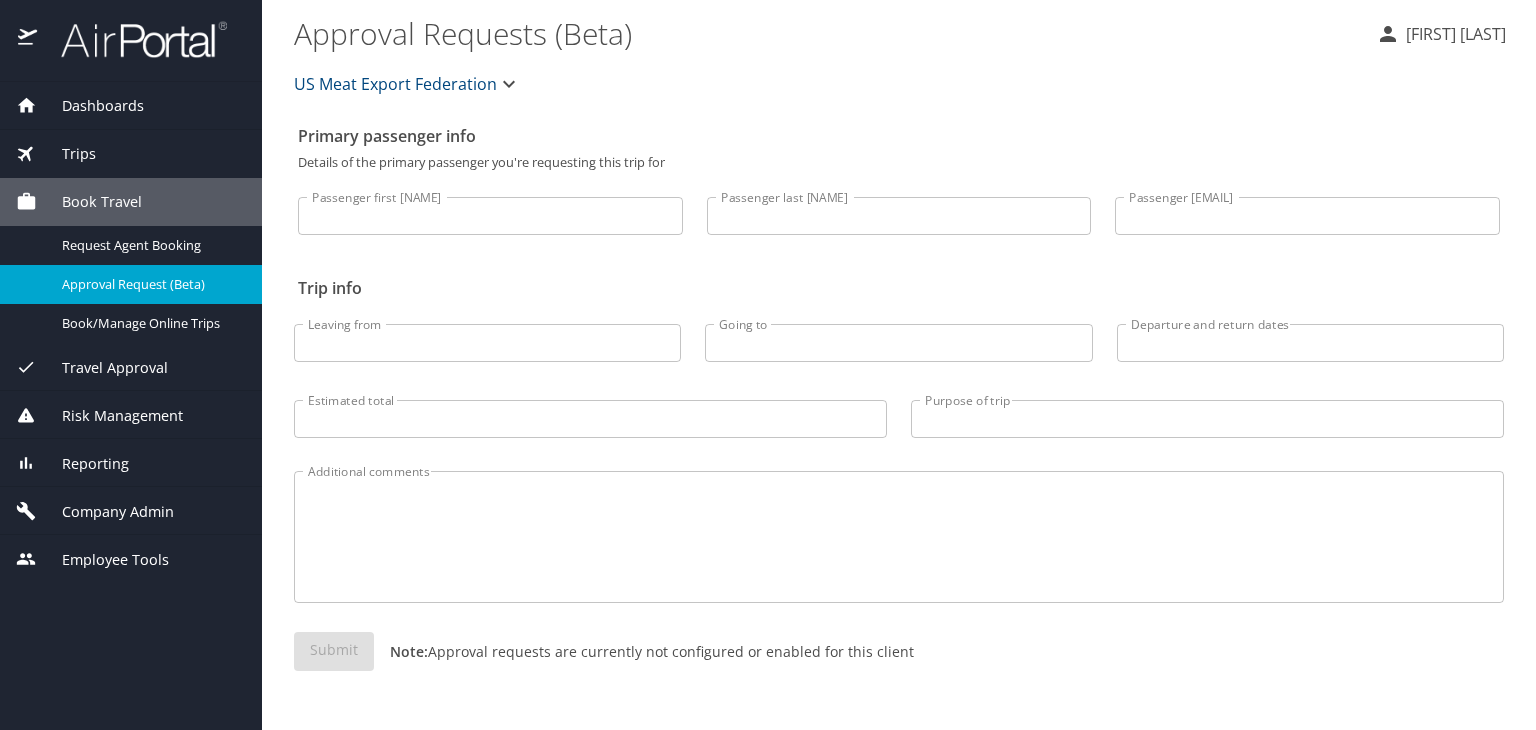 click on "Company Admin" at bounding box center (131, 511) 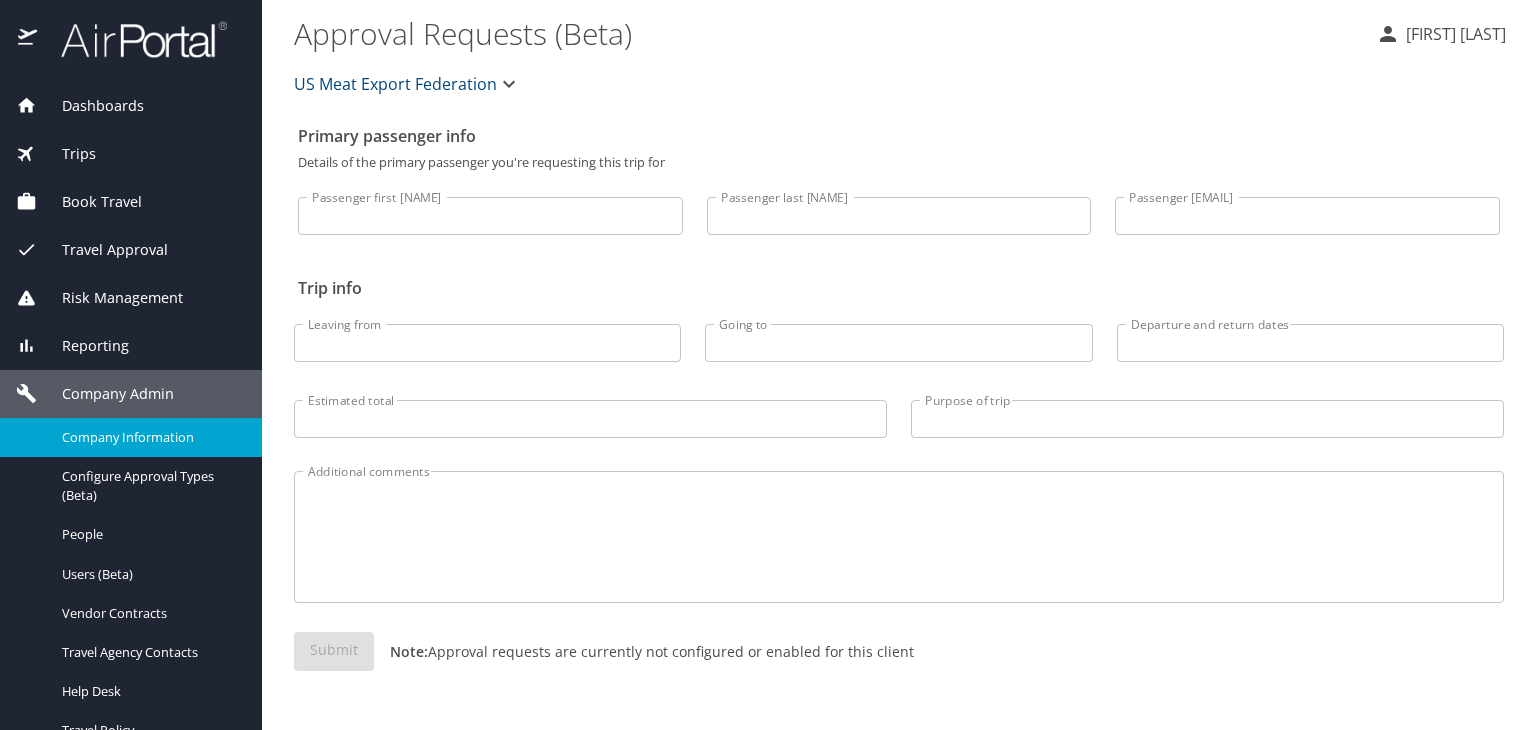 click on "Company Information" at bounding box center [150, 437] 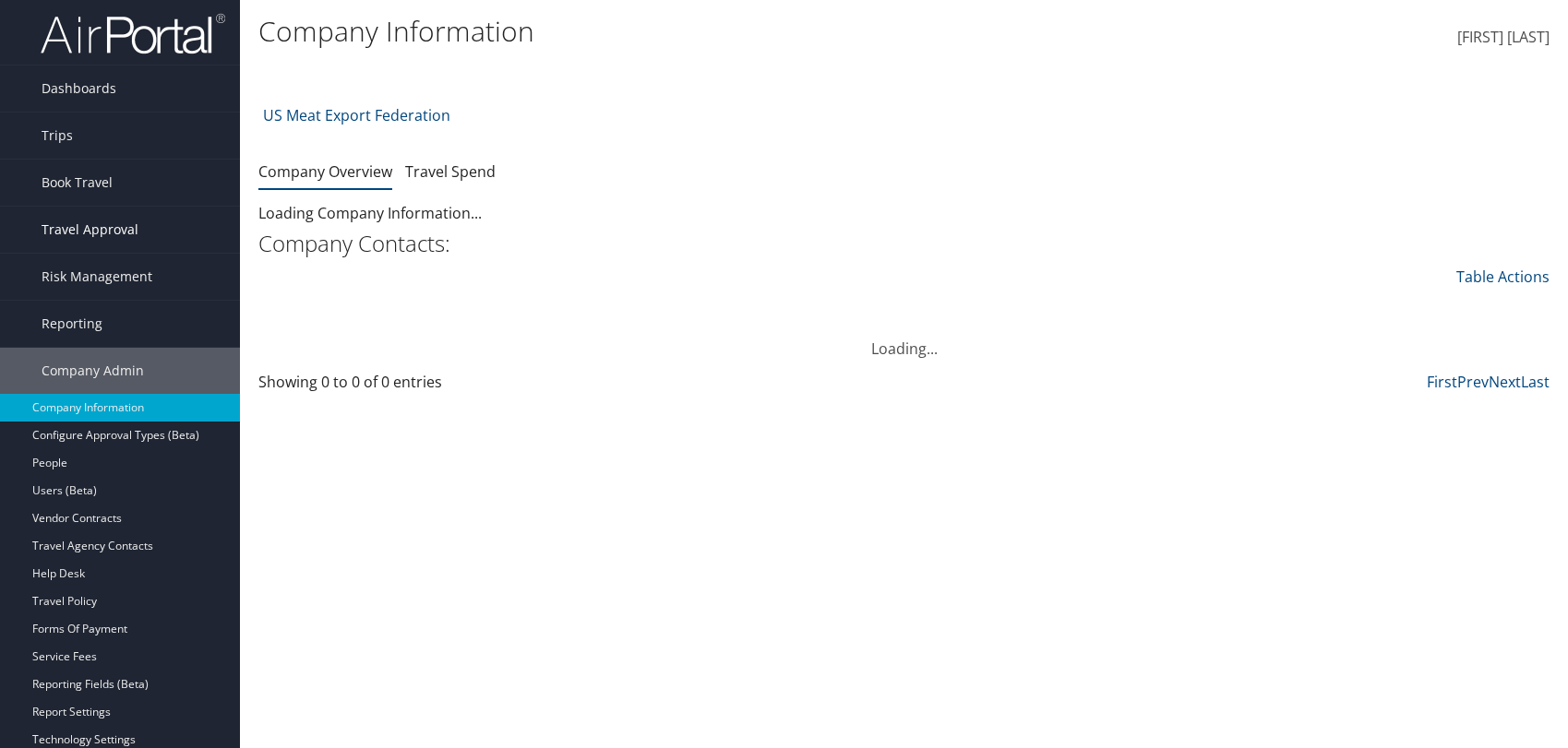 scroll, scrollTop: 0, scrollLeft: 0, axis: both 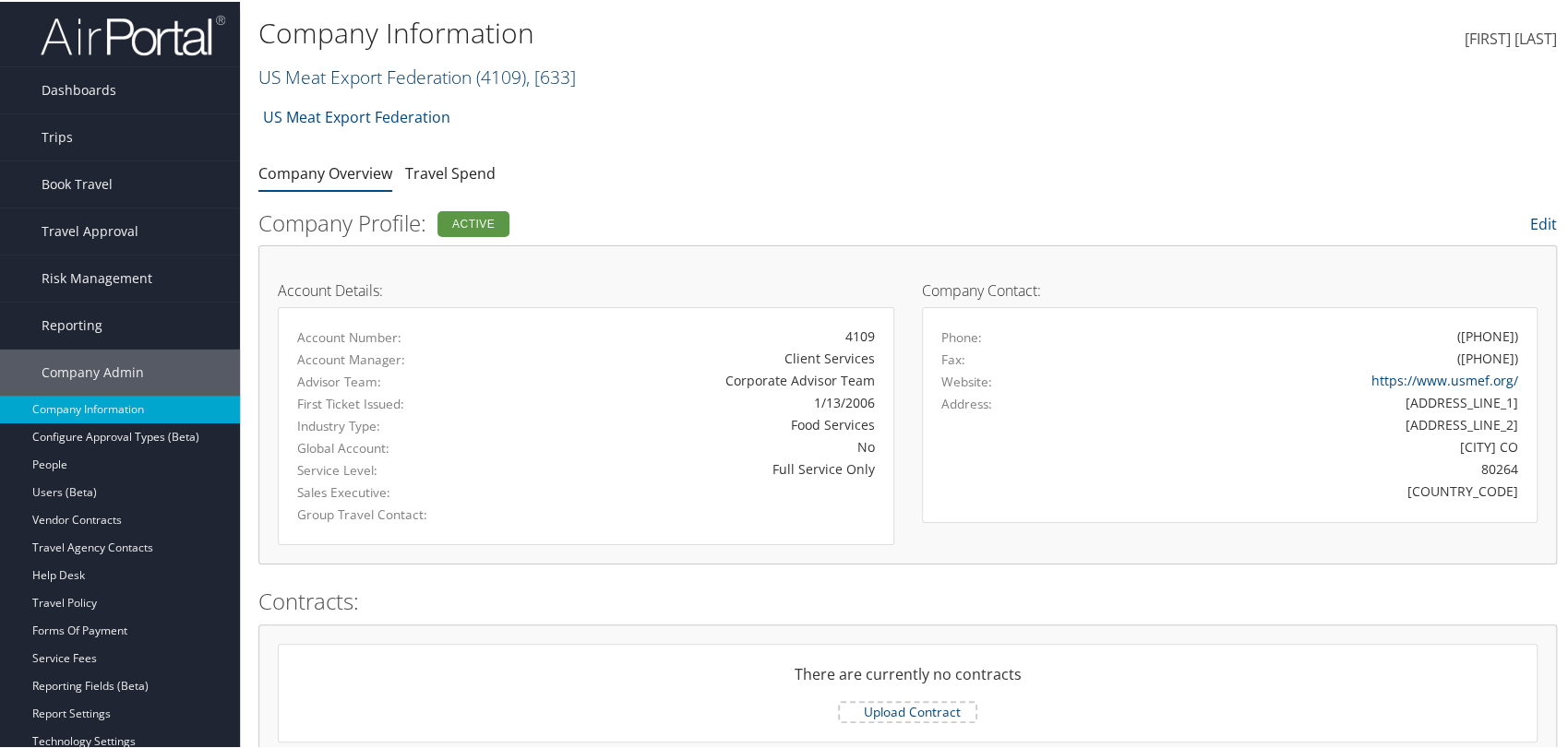 click at bounding box center [576, 75] 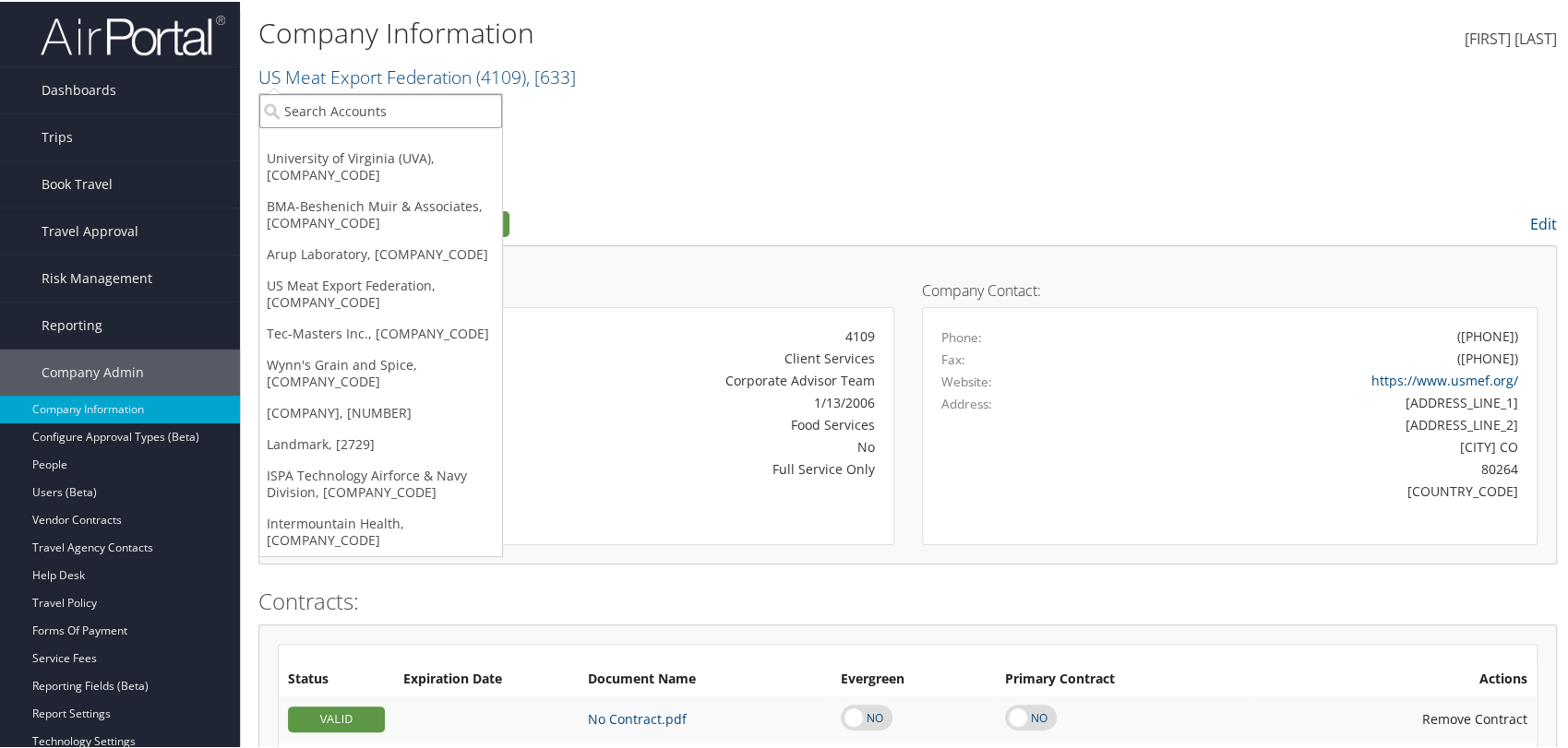 click at bounding box center (380, 109) 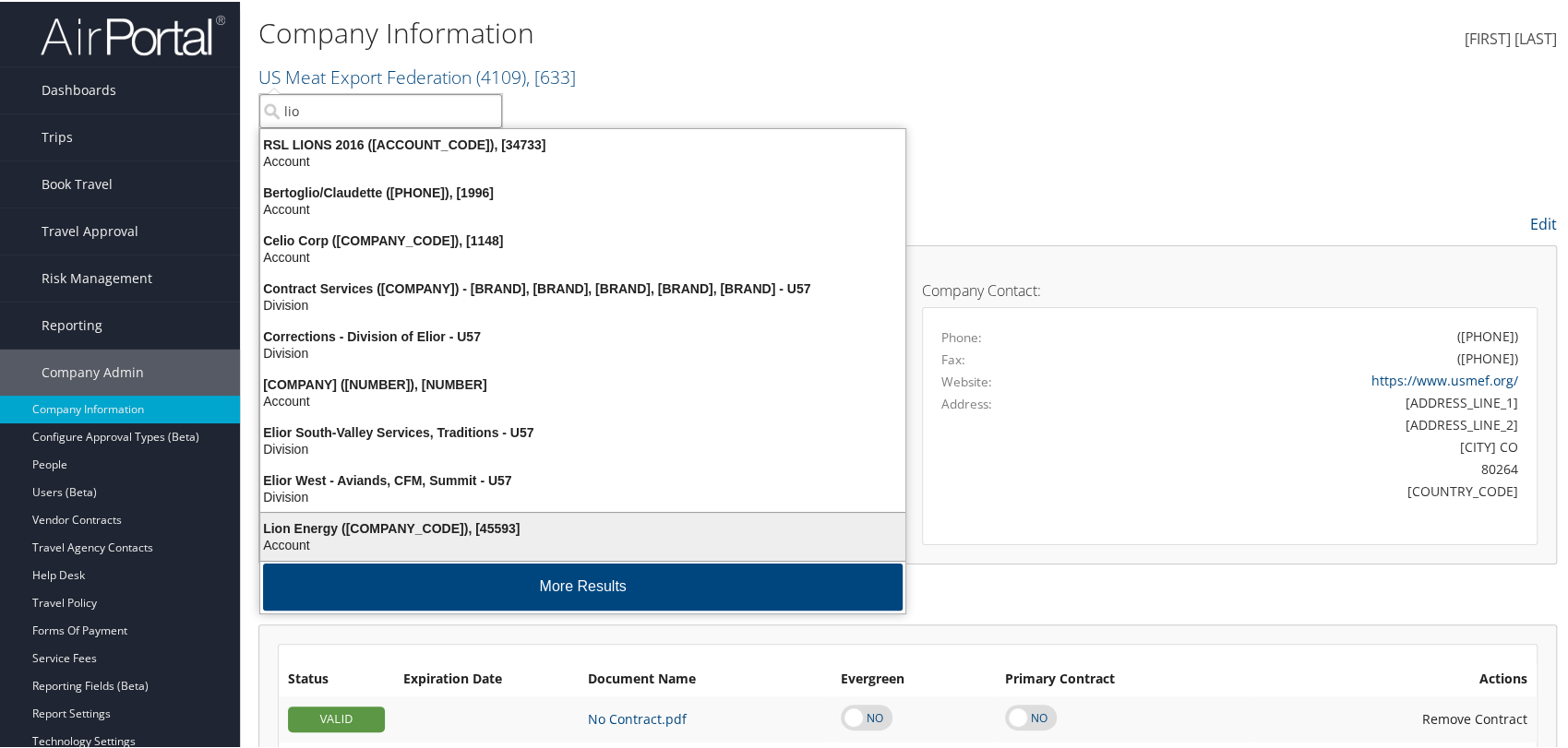 click on "Account" at bounding box center [582, 527] 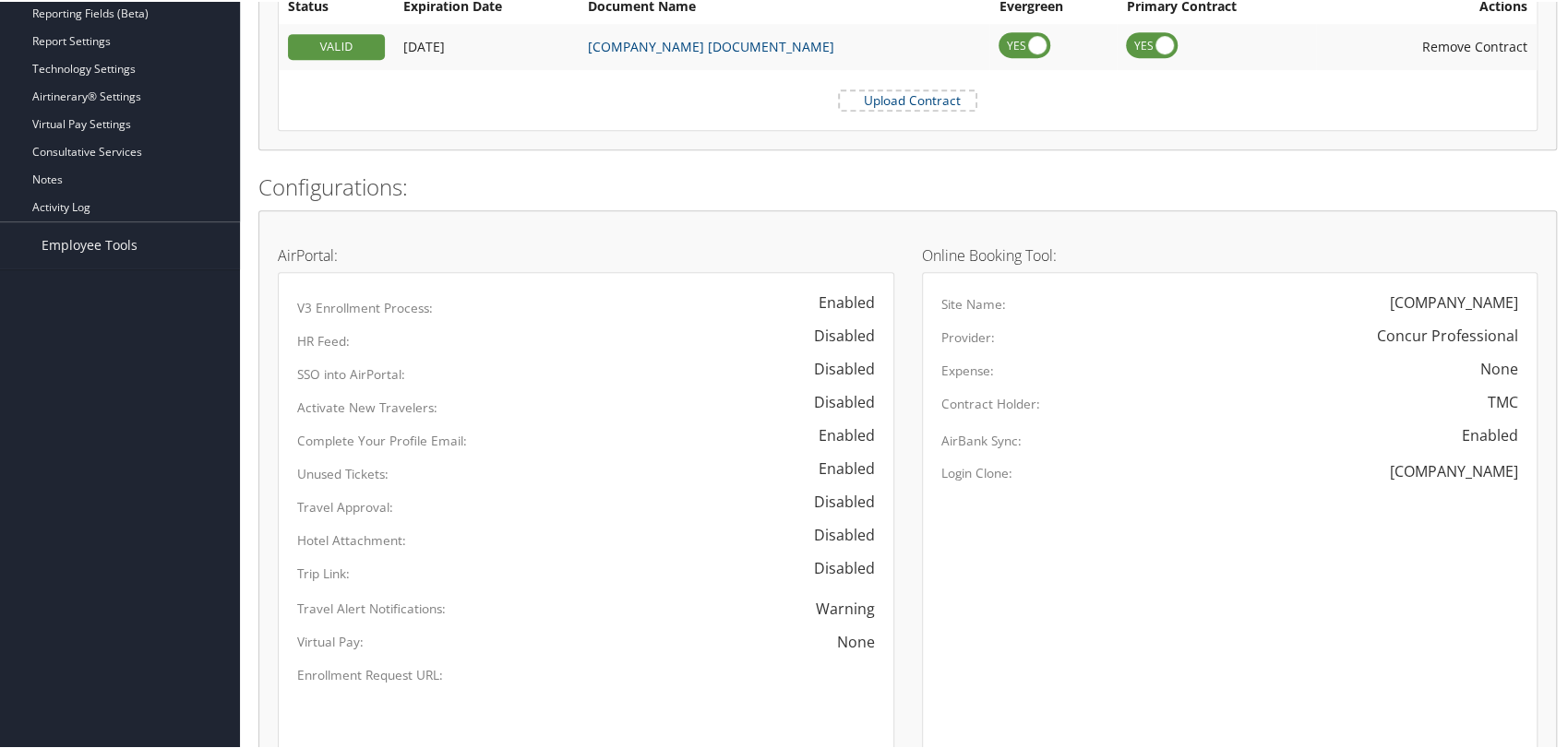 scroll, scrollTop: 1025, scrollLeft: 0, axis: vertical 